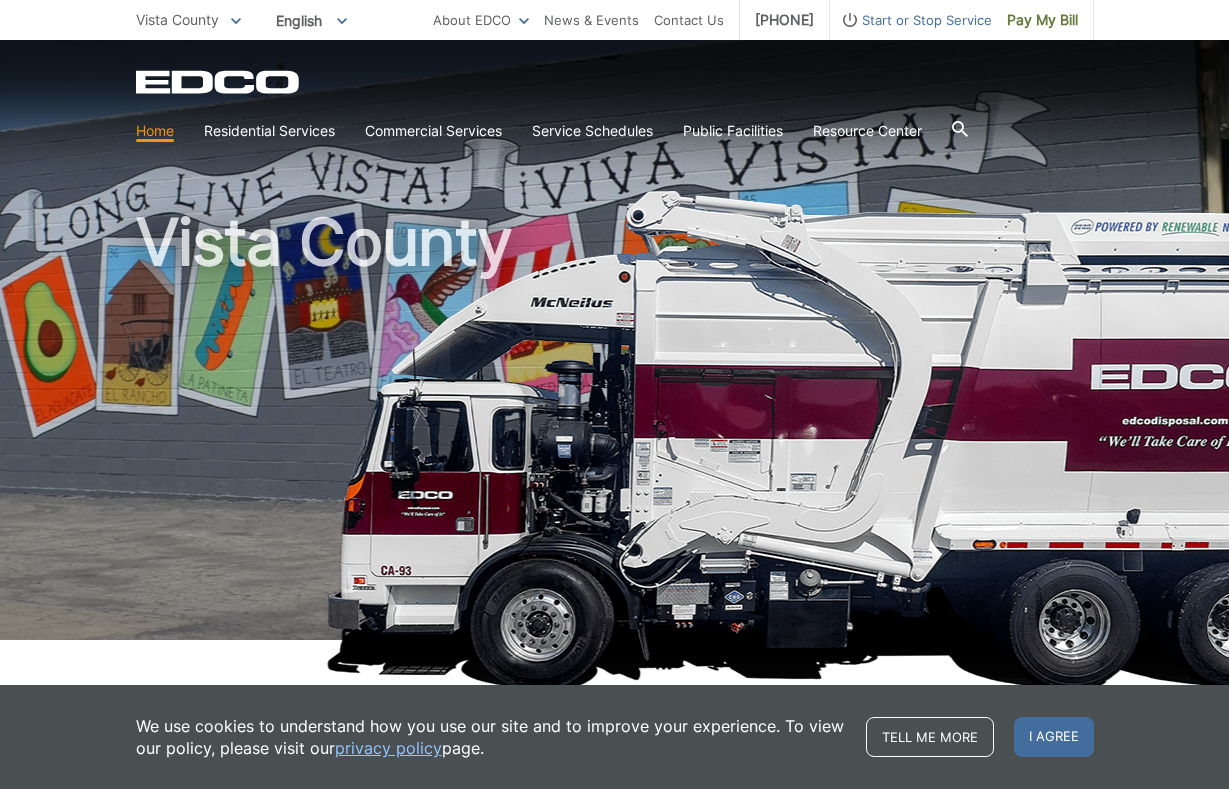 scroll, scrollTop: 0, scrollLeft: 0, axis: both 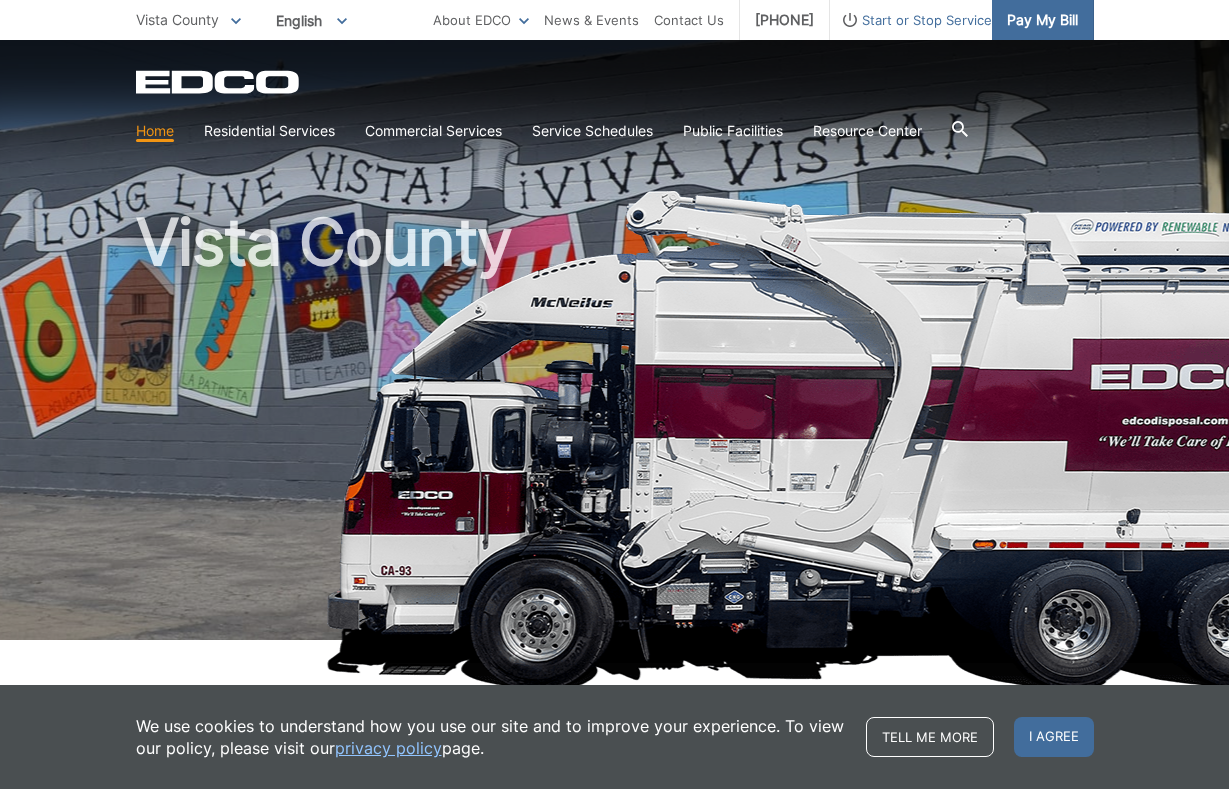 click on "Pay My Bill" at bounding box center [1042, 20] 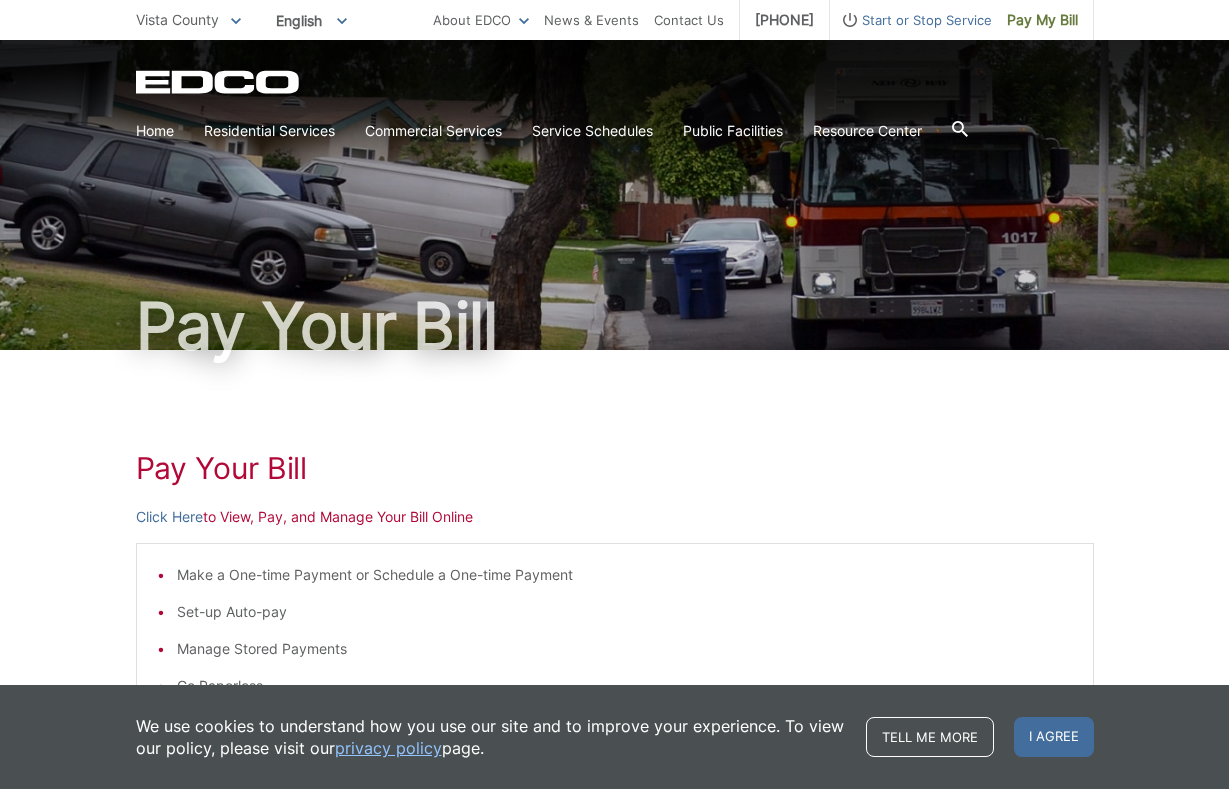 scroll, scrollTop: 0, scrollLeft: 0, axis: both 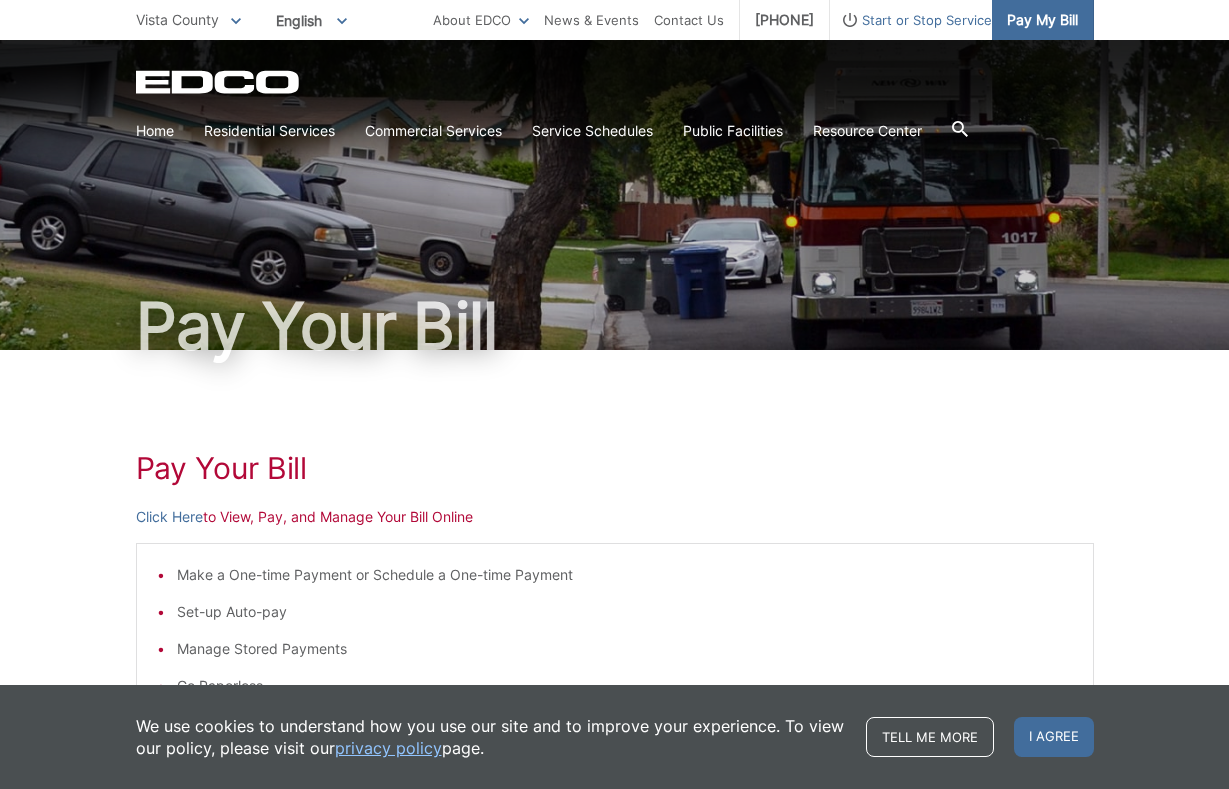 click on "Pay My Bill" at bounding box center (1042, 20) 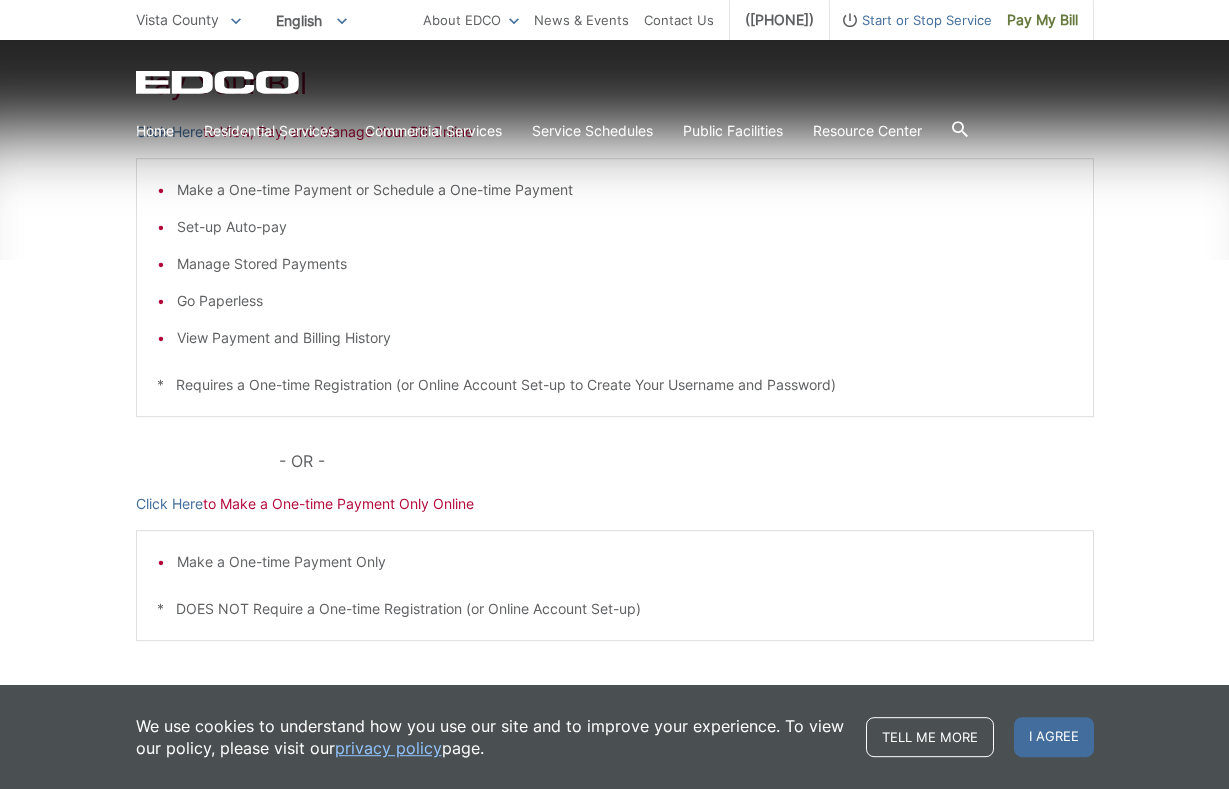 scroll, scrollTop: 456, scrollLeft: 0, axis: vertical 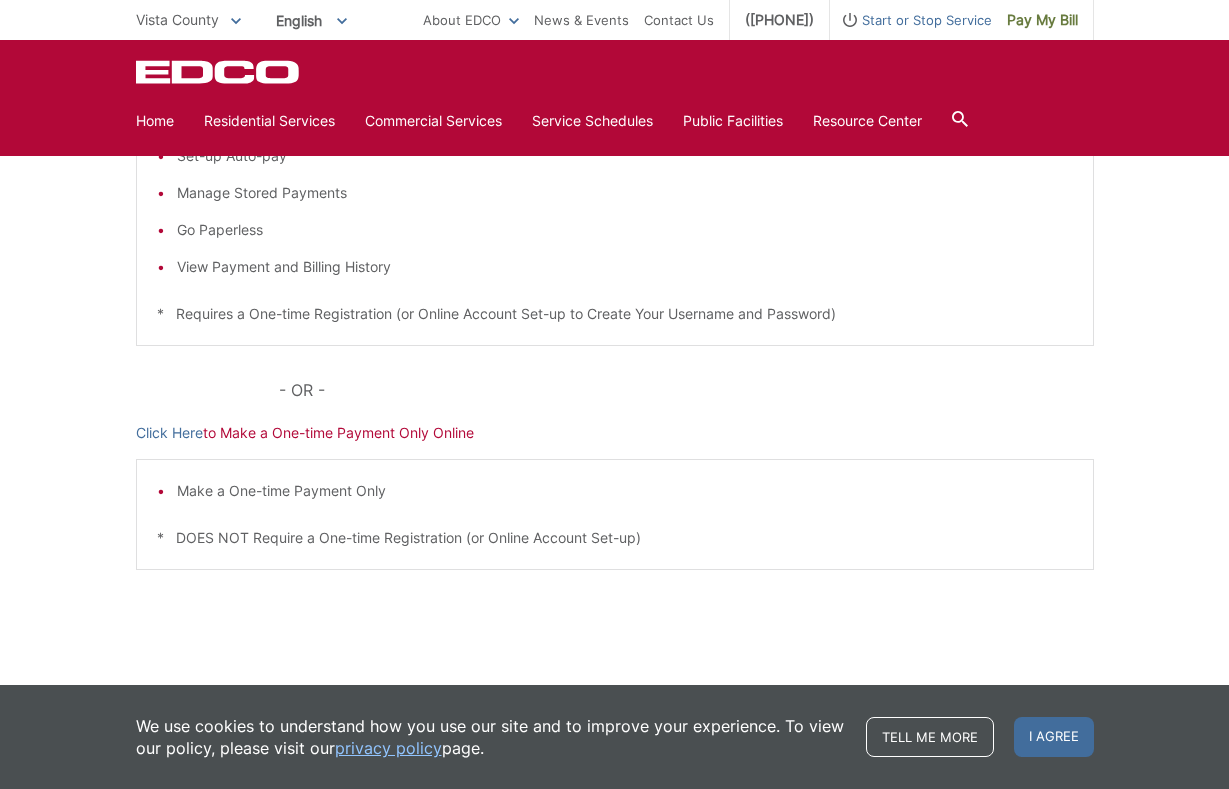 click on "Click Here  to Make a One-time Payment Only Online" at bounding box center (615, 433) 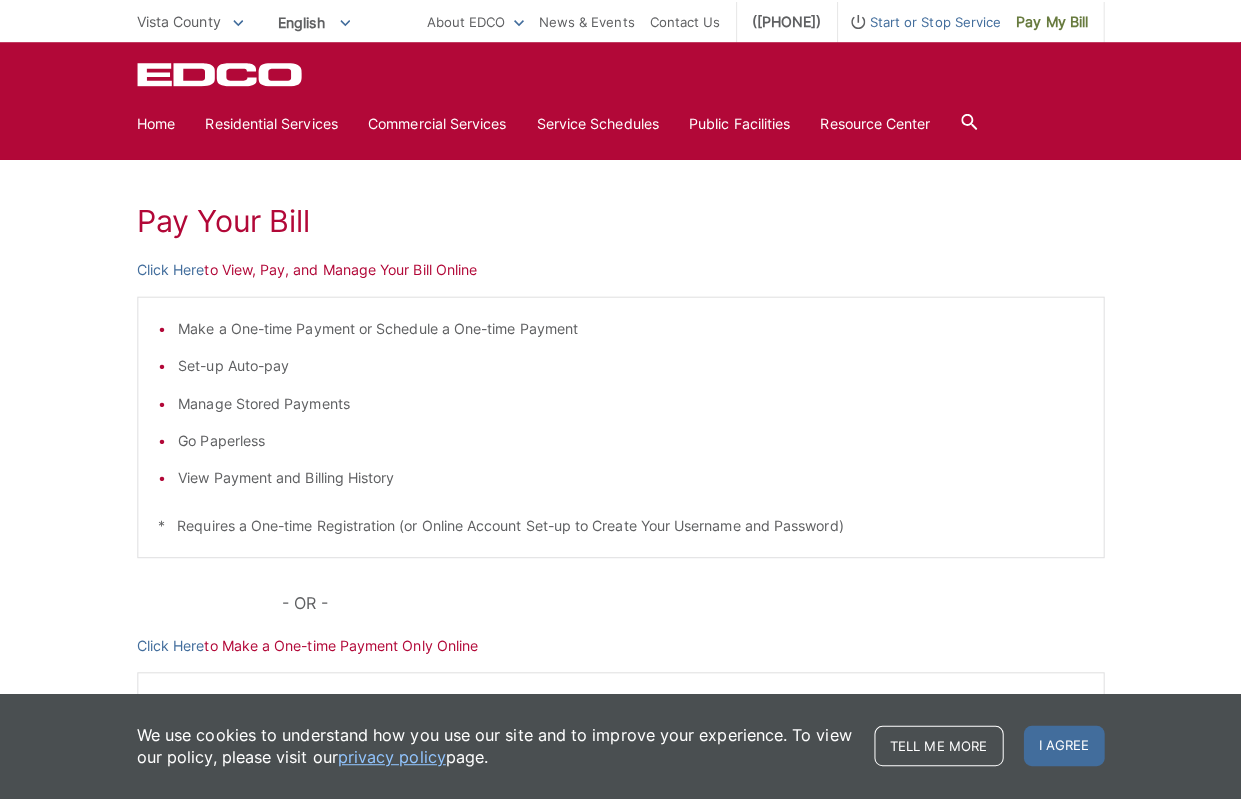 scroll, scrollTop: 228, scrollLeft: 0, axis: vertical 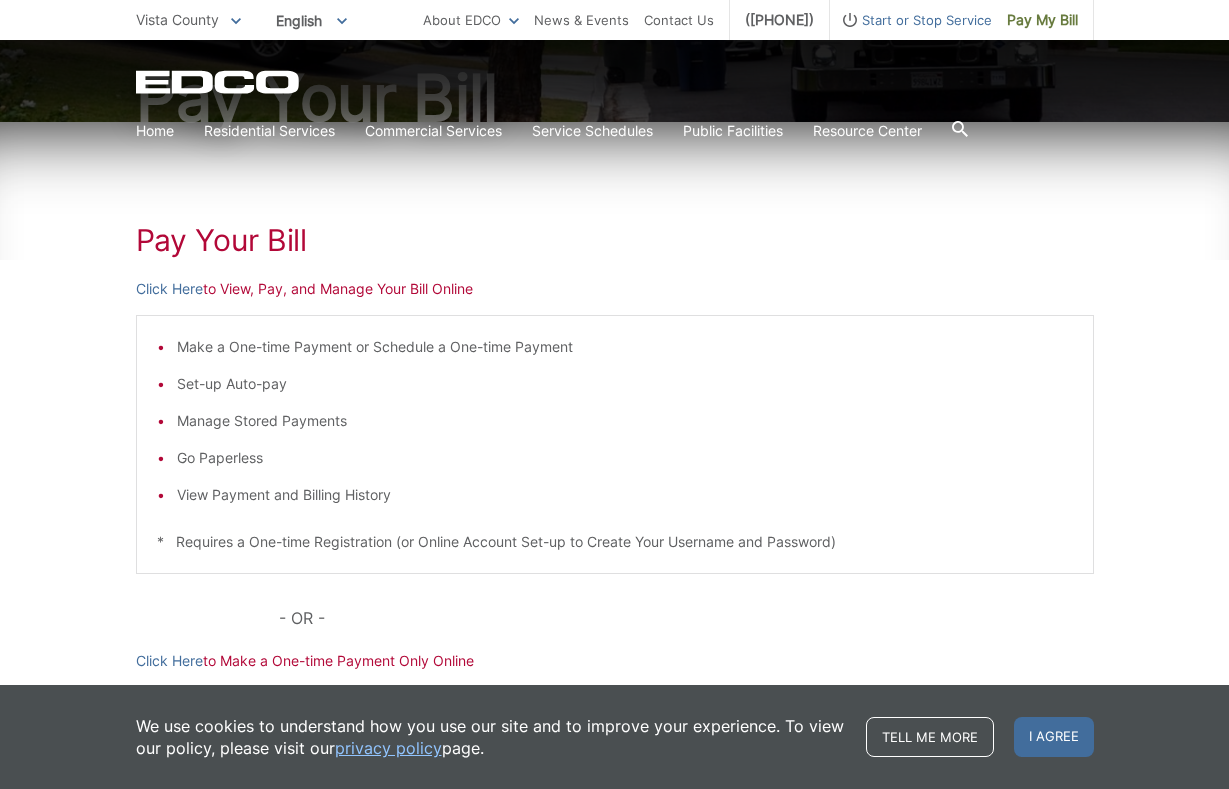 click on "Click Here  to View, Pay, and Manage Your Bill Online" at bounding box center [615, 289] 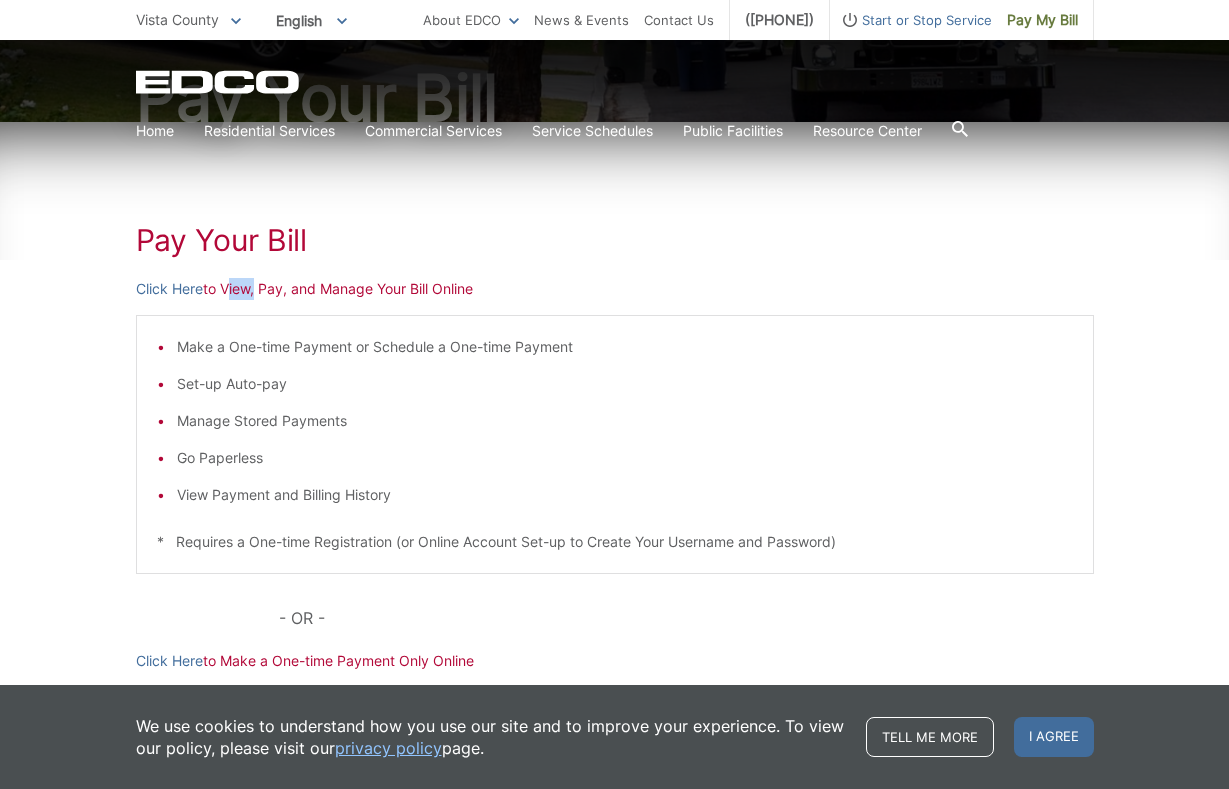 click on "Click Here  to View, Pay, and Manage Your Bill Online" at bounding box center (615, 289) 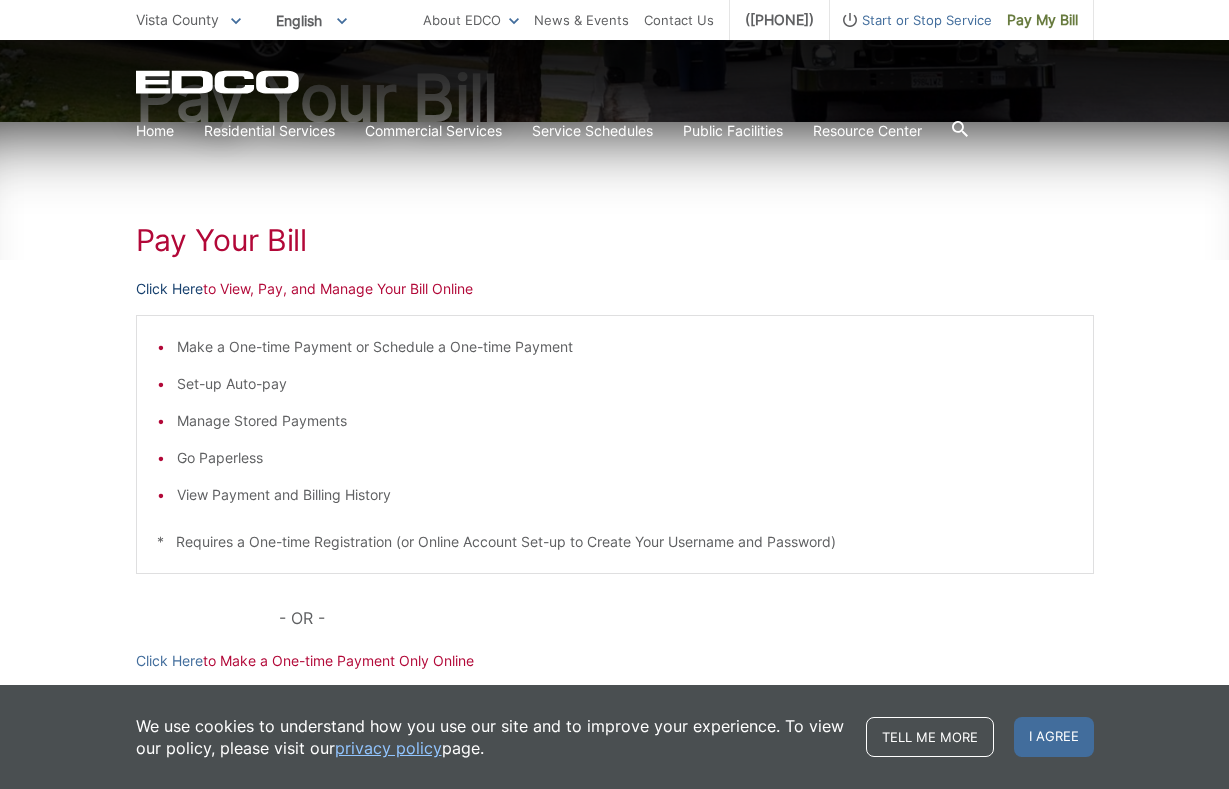 click on "Click Here" at bounding box center (169, 289) 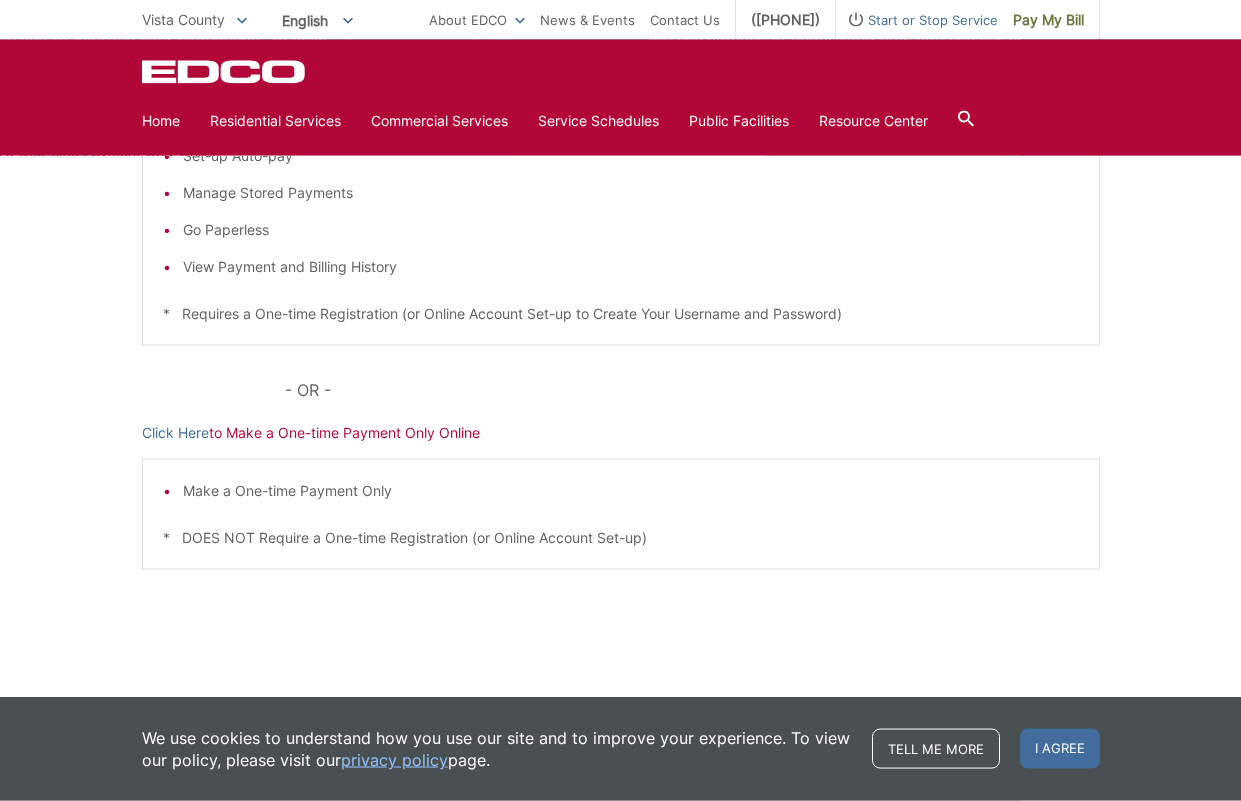 scroll, scrollTop: 457, scrollLeft: 0, axis: vertical 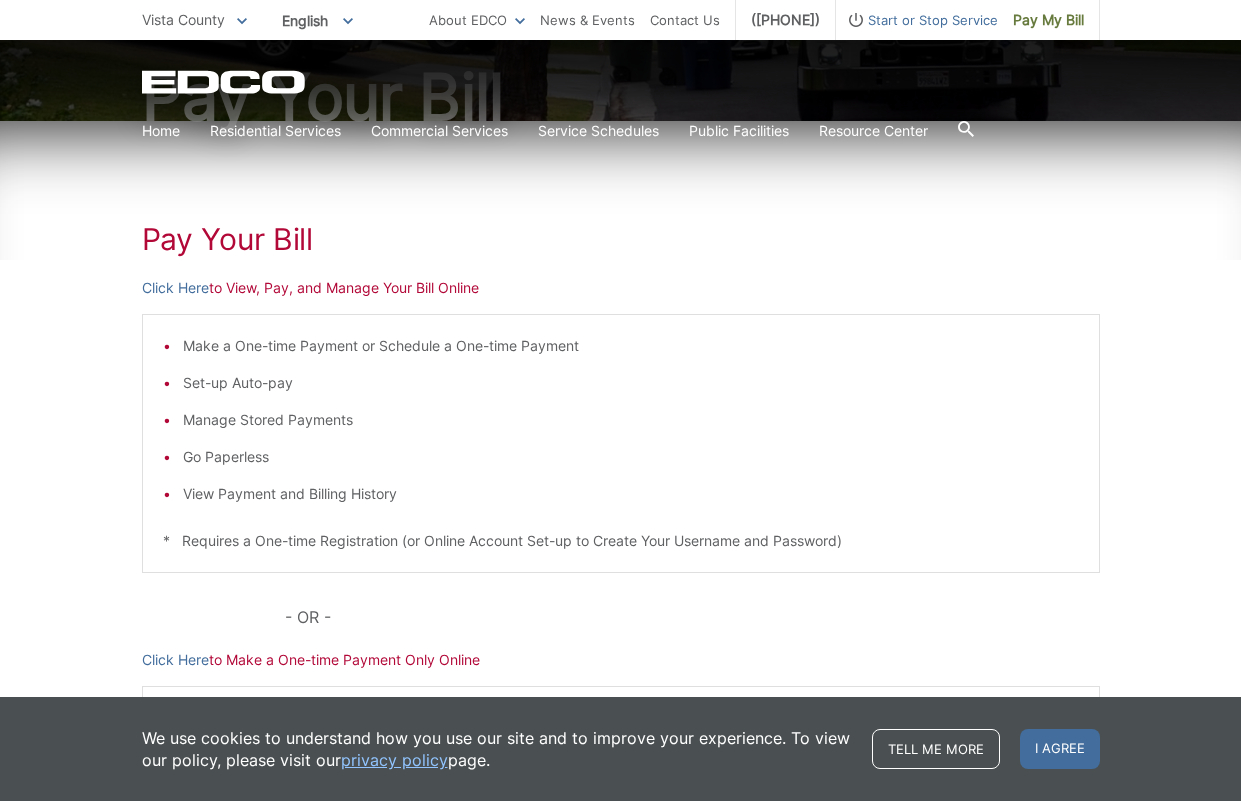 click on "Start or Stop Service" at bounding box center [917, 20] 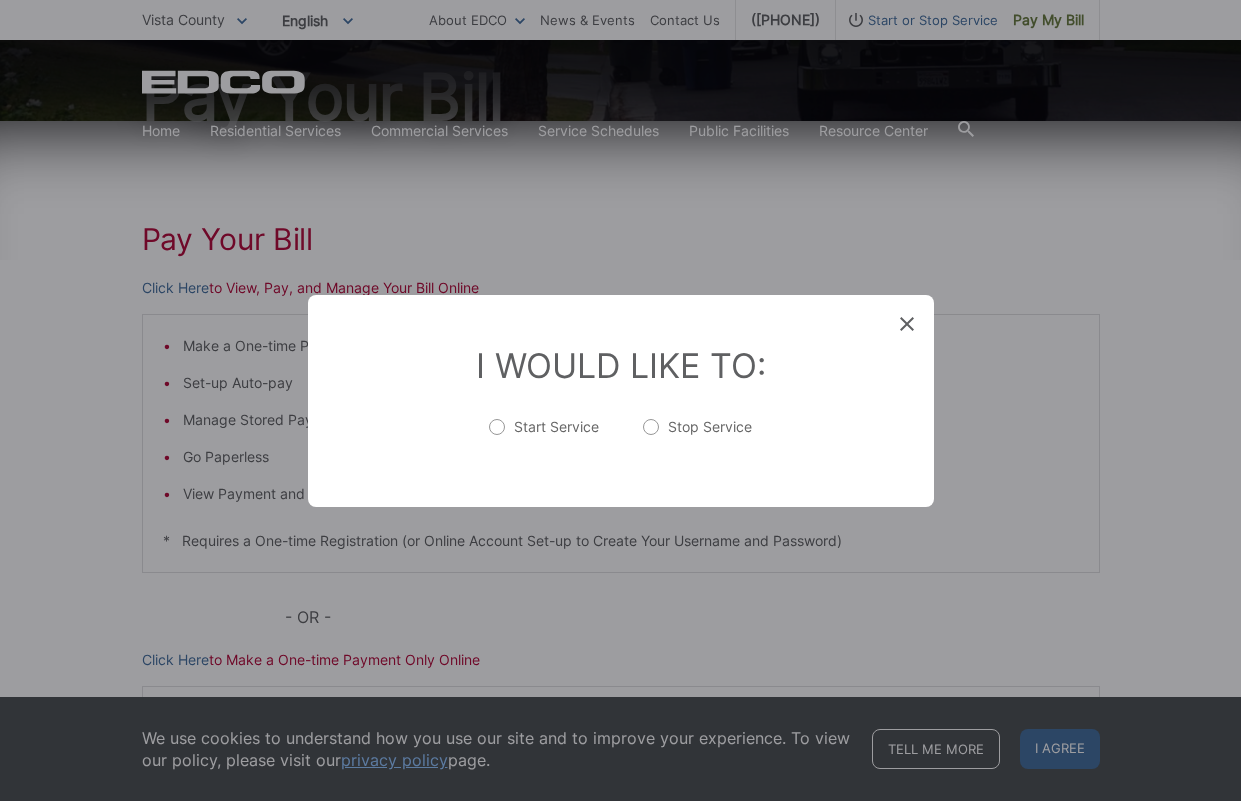 click on "Stop Service" at bounding box center (697, 437) 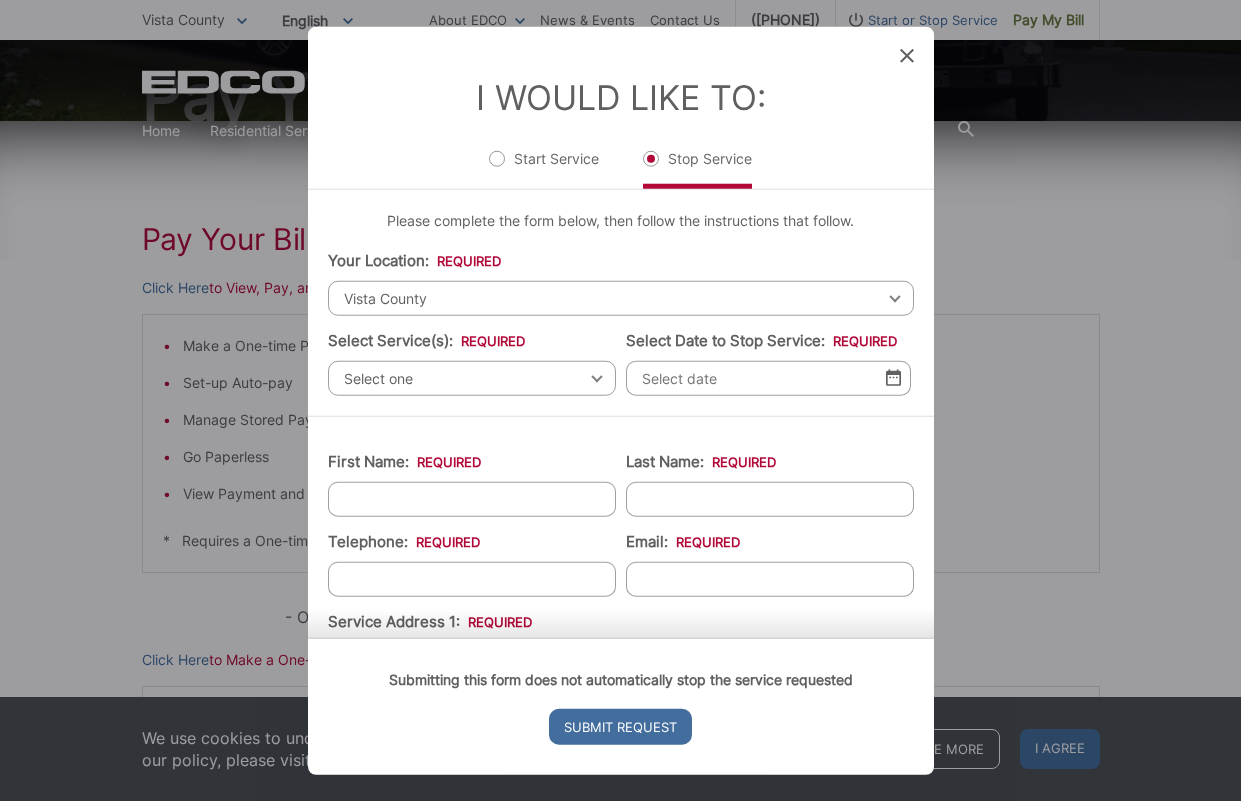 click on "Select one" at bounding box center (472, 377) 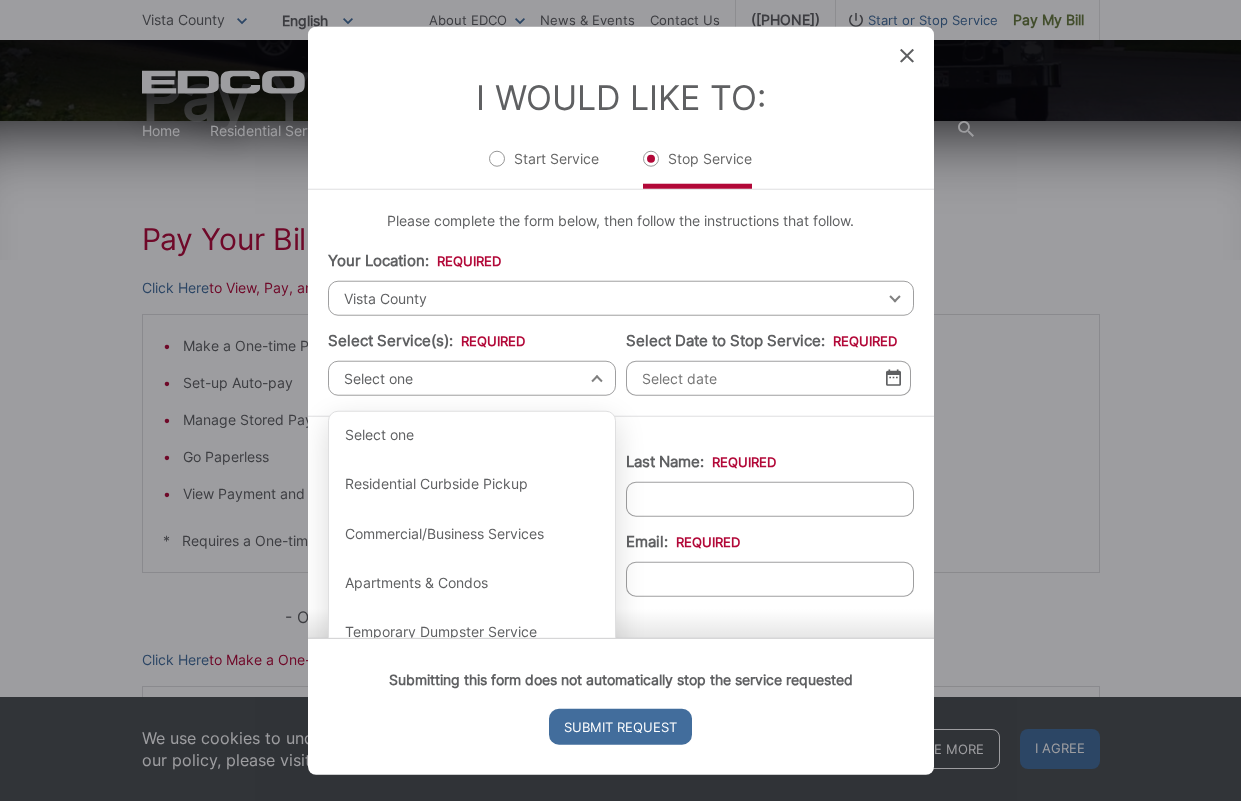 click on "Entry Status None In Progress Completed None None In Progress Completed
I Would Like To:
Start Service
Stop Service
Please complete the form below, then follow the instructions that follow.
Your Location: * Select your location Alpine Bonita Bonsall Borrego Springs Boulevard Buena Park Campo Coronado Corporate Del Mar Descanso Dulzura City of El Cajon El Cajon County El Segundo Encinitas Escondido Escondido County Fallbrook Guatay Imperial Beach Jacumba Jamul Julian La Mesa City La Mesa County La Mirada La Palma Lakeside Lakewood Lemon Grove Lincoln Acres Long Beach National City Pala Pauma Valley Pine Valley Potrero Poway Rainbow Ramona Rancho Palos Verdes Rancho Santa Fe San Diego San Marcos San Marcos County Signal Hill Solana Beach Spring Valley Tecate Torrance Valley Center City of Vista Vista County Vista County Select your location Alpine Bonita Bonsall Boulevard Pala" at bounding box center (620, 400) 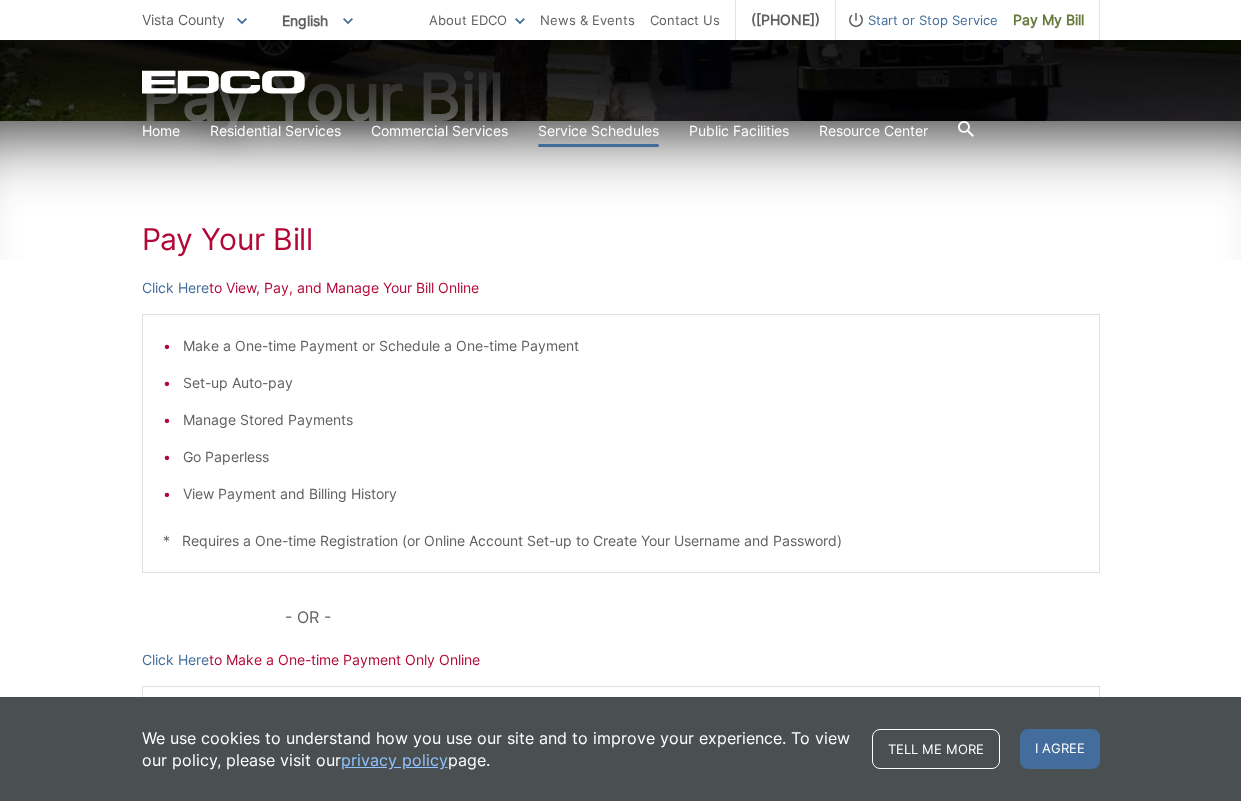 click on "Service Schedules" at bounding box center [598, 131] 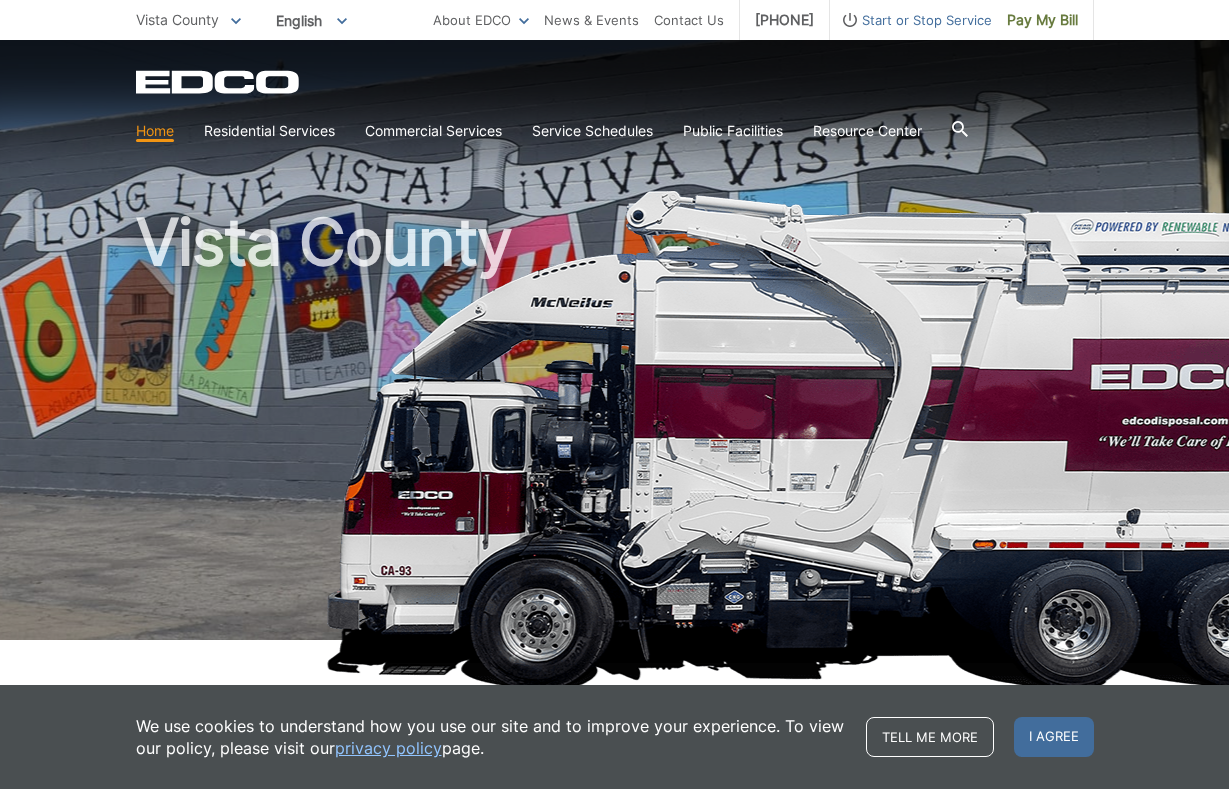 scroll, scrollTop: 0, scrollLeft: 0, axis: both 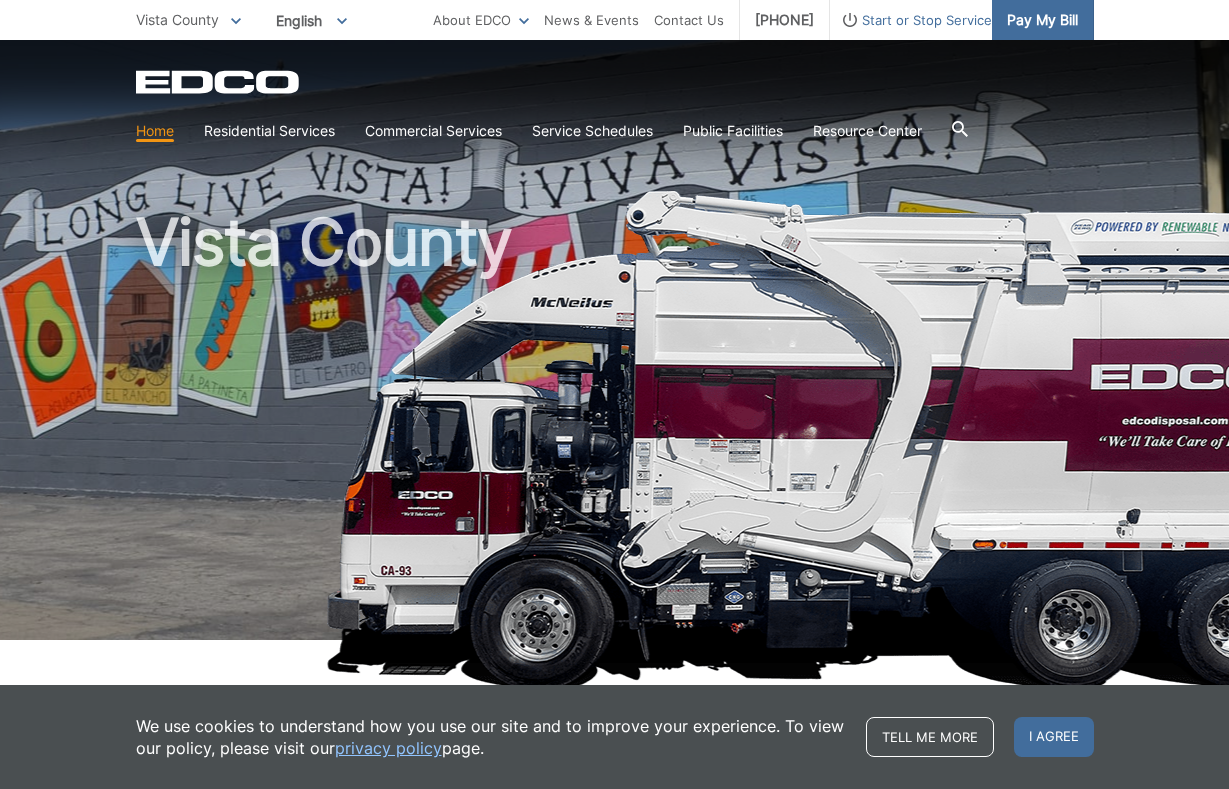 click on "Pay My Bill" at bounding box center [1042, 20] 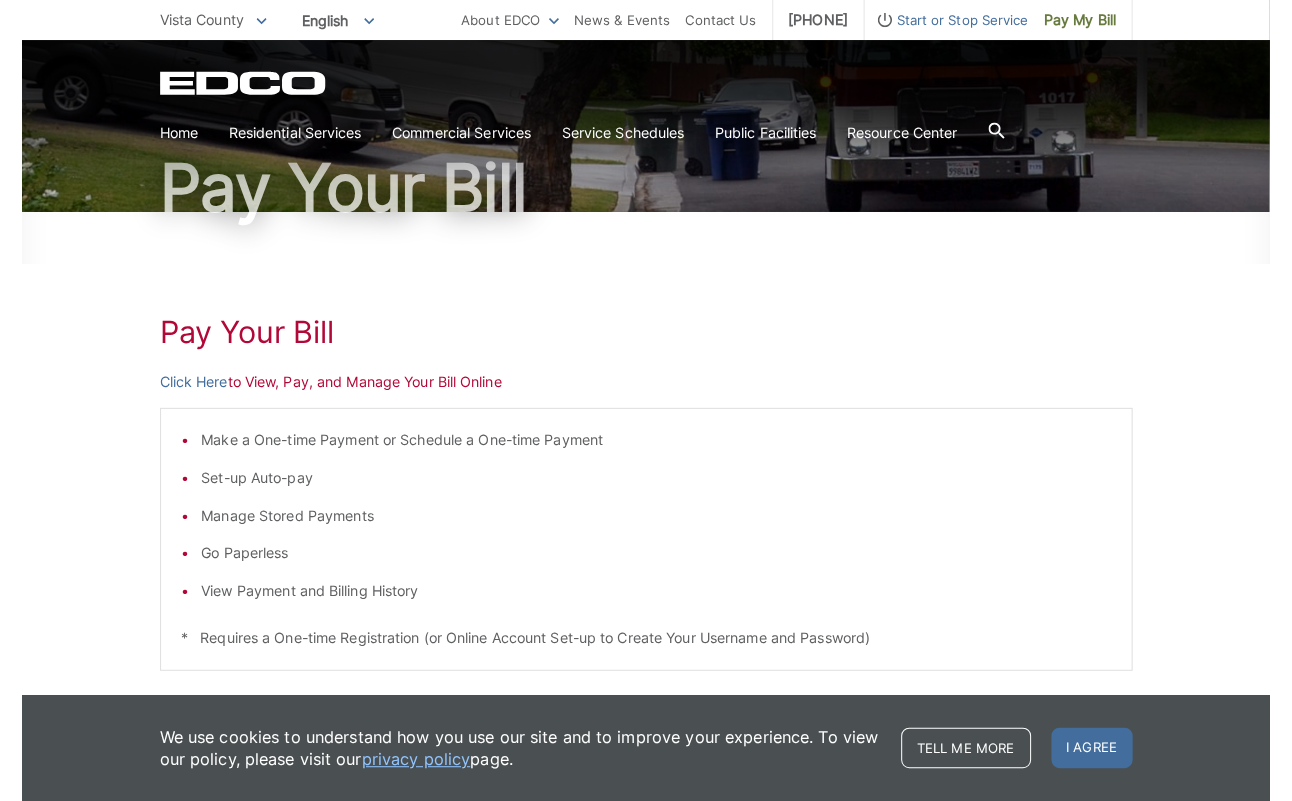 scroll, scrollTop: 228, scrollLeft: 0, axis: vertical 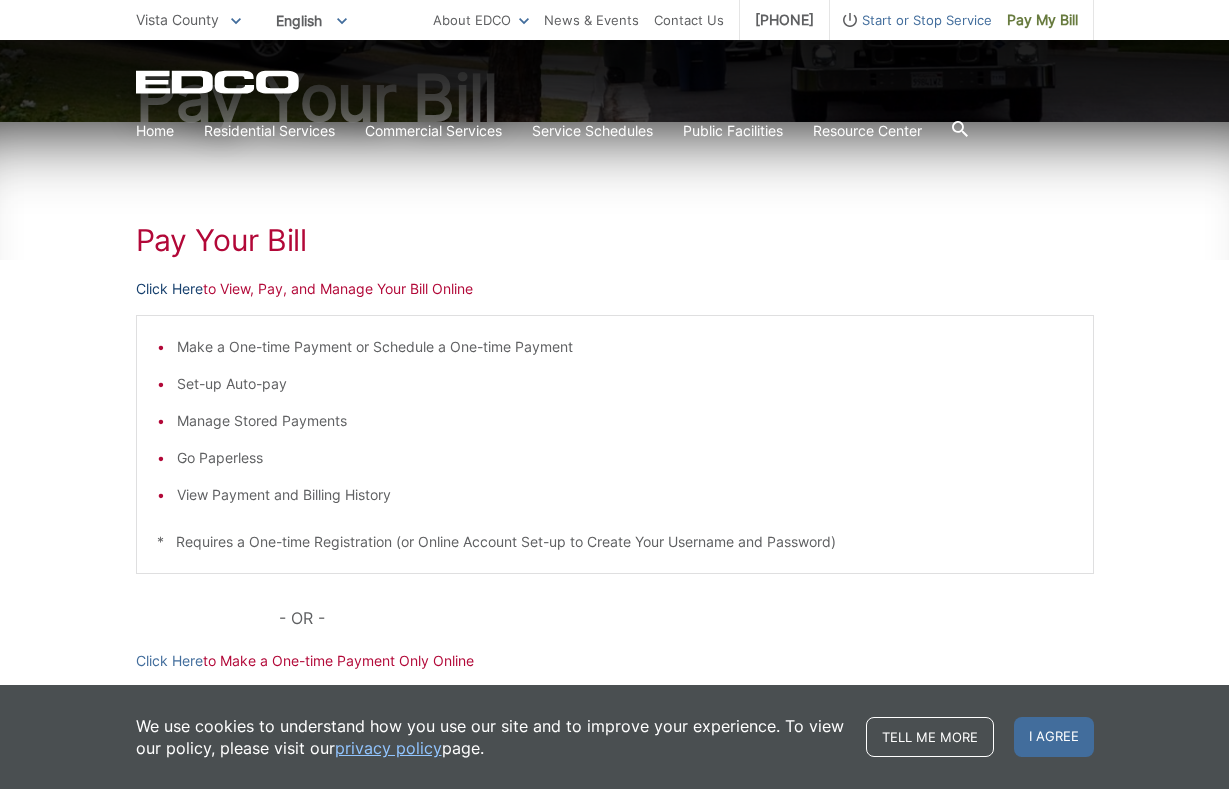 click on "Click Here" at bounding box center (169, 289) 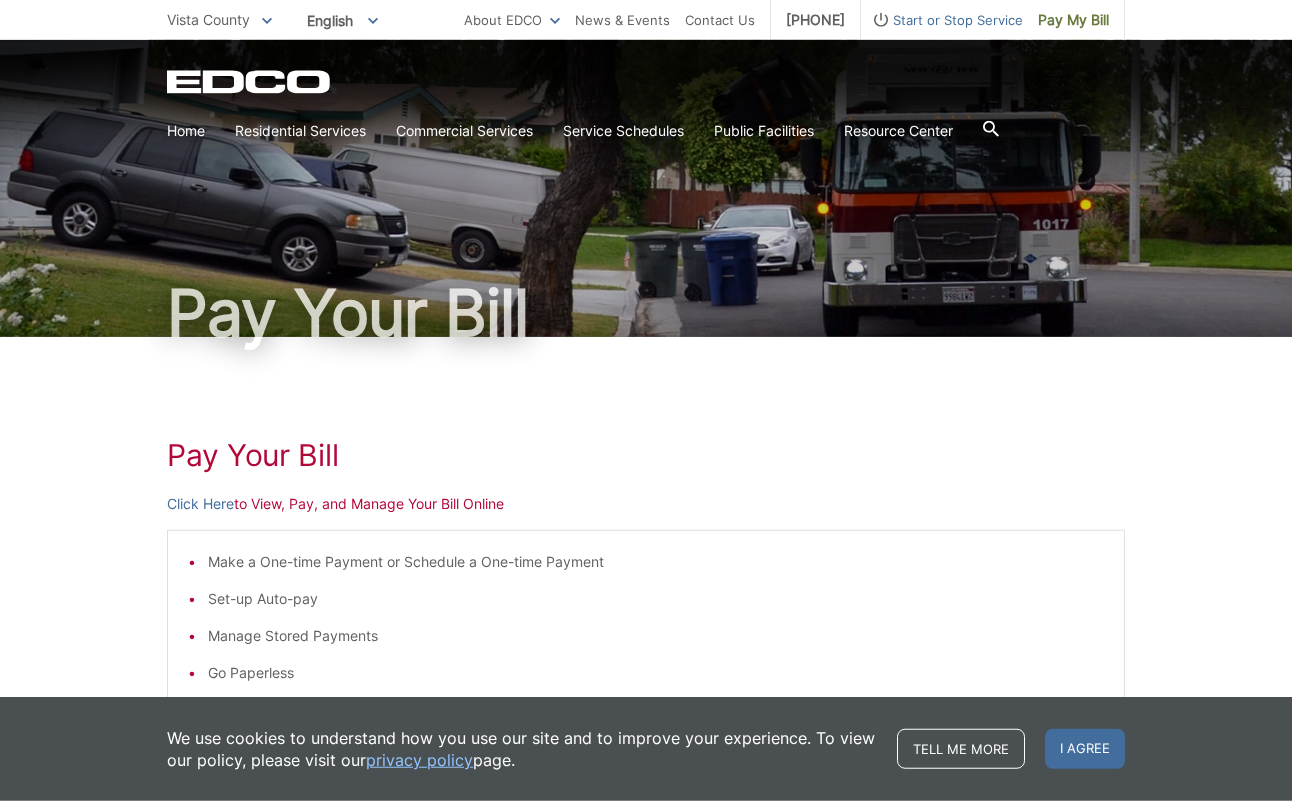 scroll, scrollTop: 0, scrollLeft: 0, axis: both 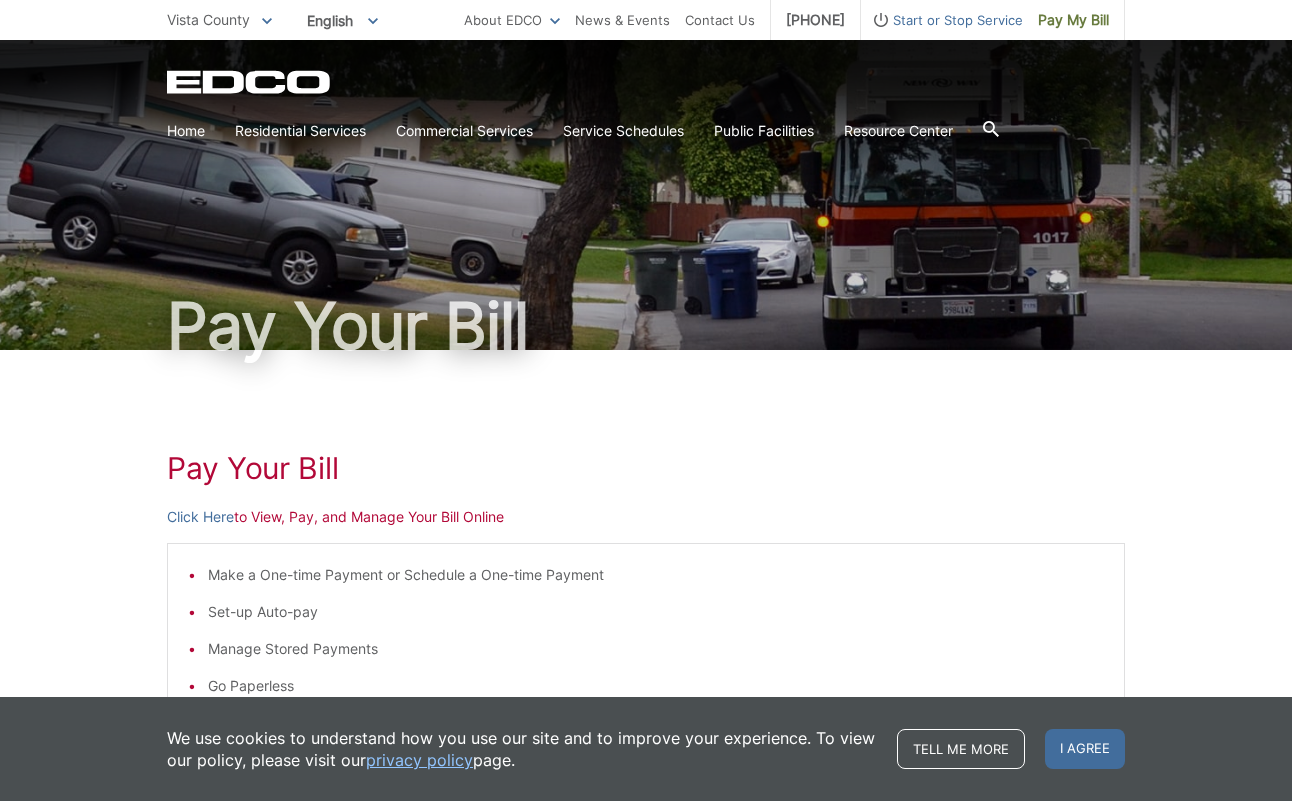 drag, startPoint x: 410, startPoint y: 520, endPoint x: 514, endPoint y: 524, distance: 104.0769 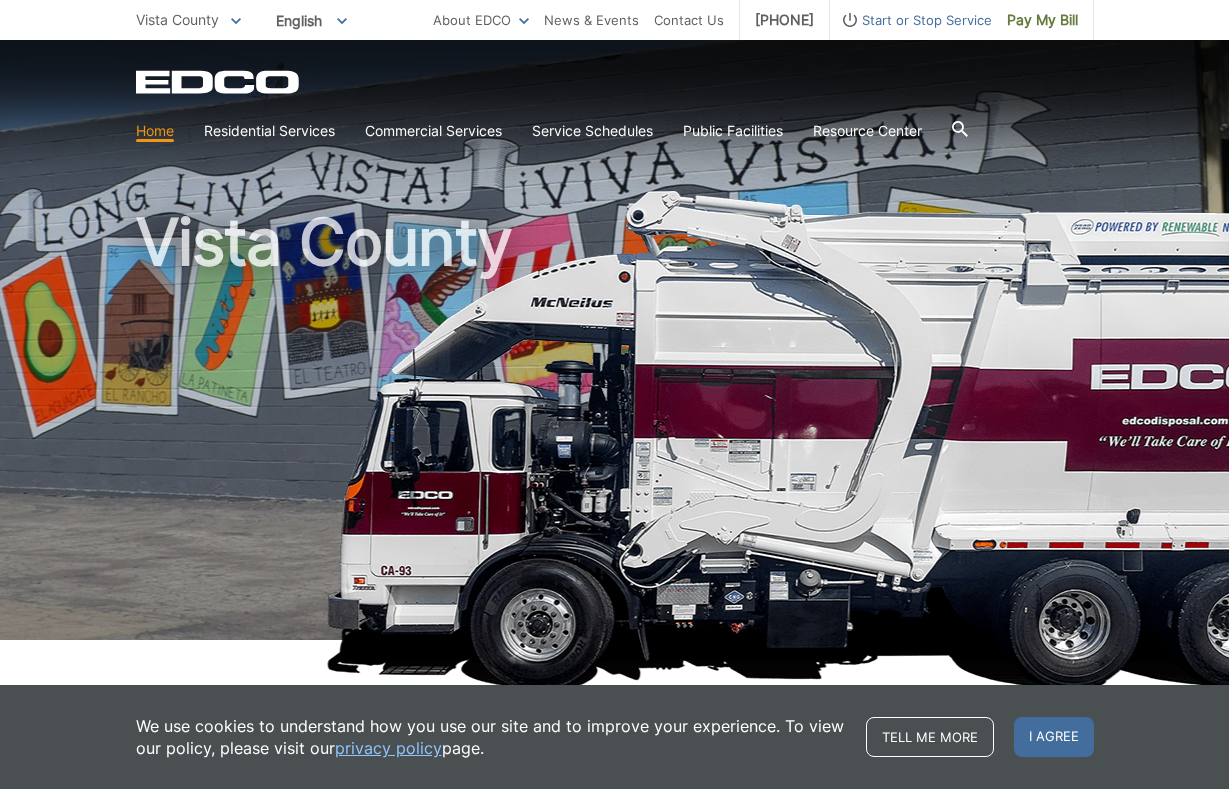scroll, scrollTop: 0, scrollLeft: 0, axis: both 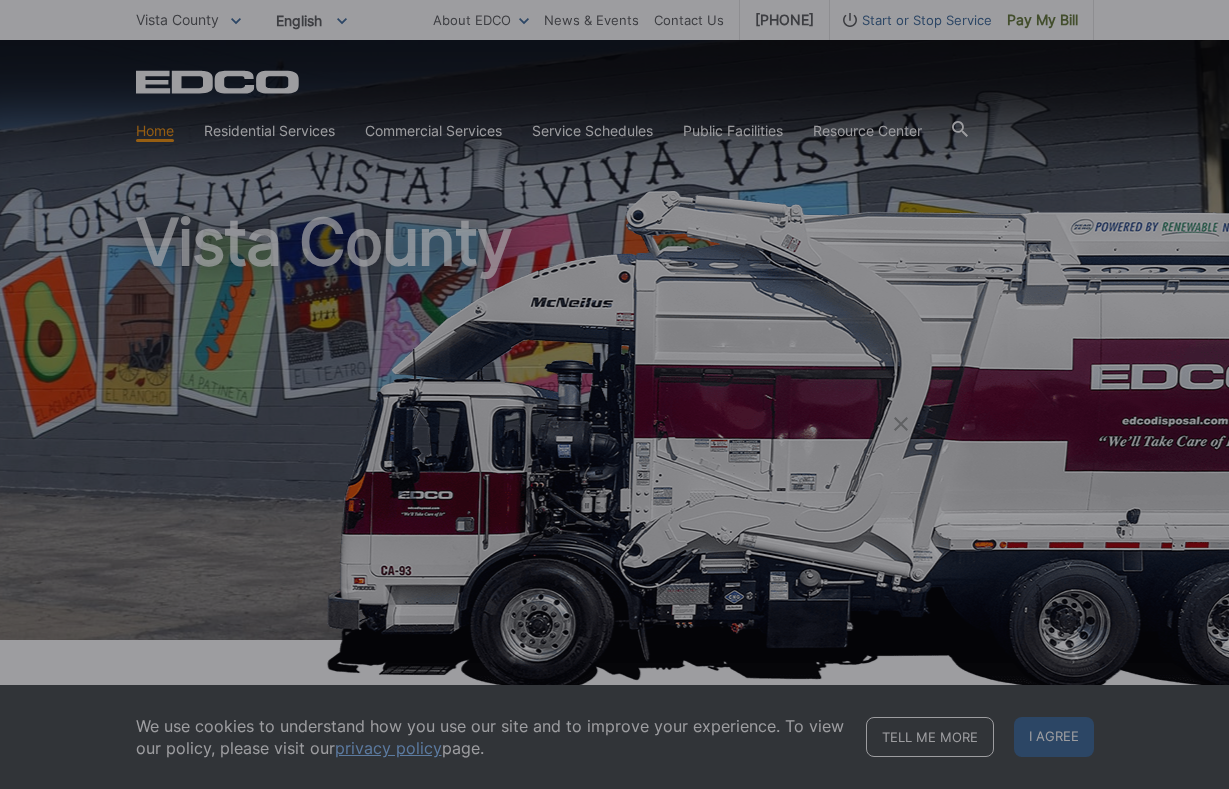click on "Entry Status None In Progress Completed None None In Progress Completed
I Would Like To:
Start Service
Stop Service
Please complete the form below, then follow the instructions that follow.
Your Location: * Select your location Alpine Bonita Bonsall Borrego Springs Boulevard Buena Park Campo Coronado Corporate Del Mar Descanso Dulzura City of El Cajon El Cajon County El Segundo Encinitas Escondido Escondido County Fallbrook Guatay Imperial Beach Jacumba Jamul Julian La Mesa City La Mesa County La Mirada La Palma Lakeside Lakewood Lemon Grove Lincoln Acres Long Beach National City Pala Pauma Valley Pine Valley Potrero Poway Rainbow Ramona Rancho Palos Verdes Rancho Santa Fe San Diego San Marcos San Marcos County Signal Hill Solana Beach Spring Valley Tecate Torrance Valley Center City of Vista Vista County Vista County Select your location Alpine Bonita Bonsall Boulevard Pala" at bounding box center (614, 394) 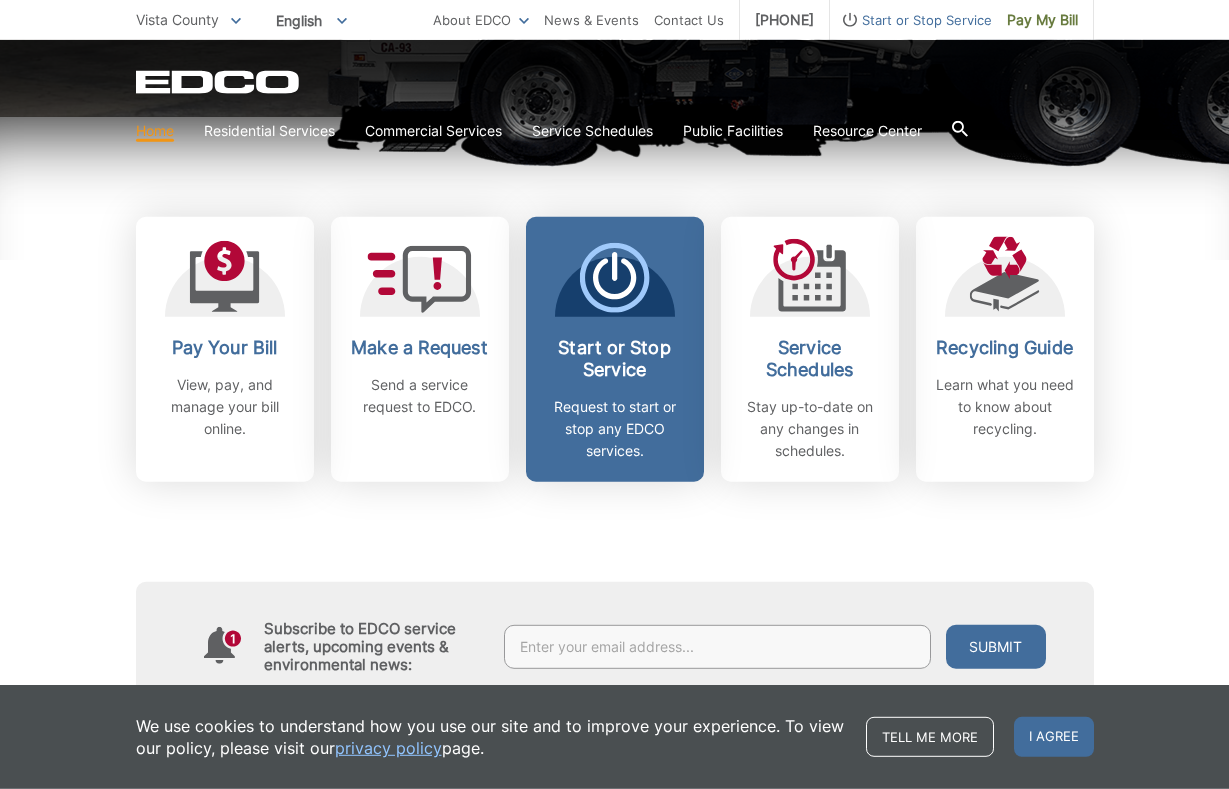 scroll, scrollTop: 570, scrollLeft: 0, axis: vertical 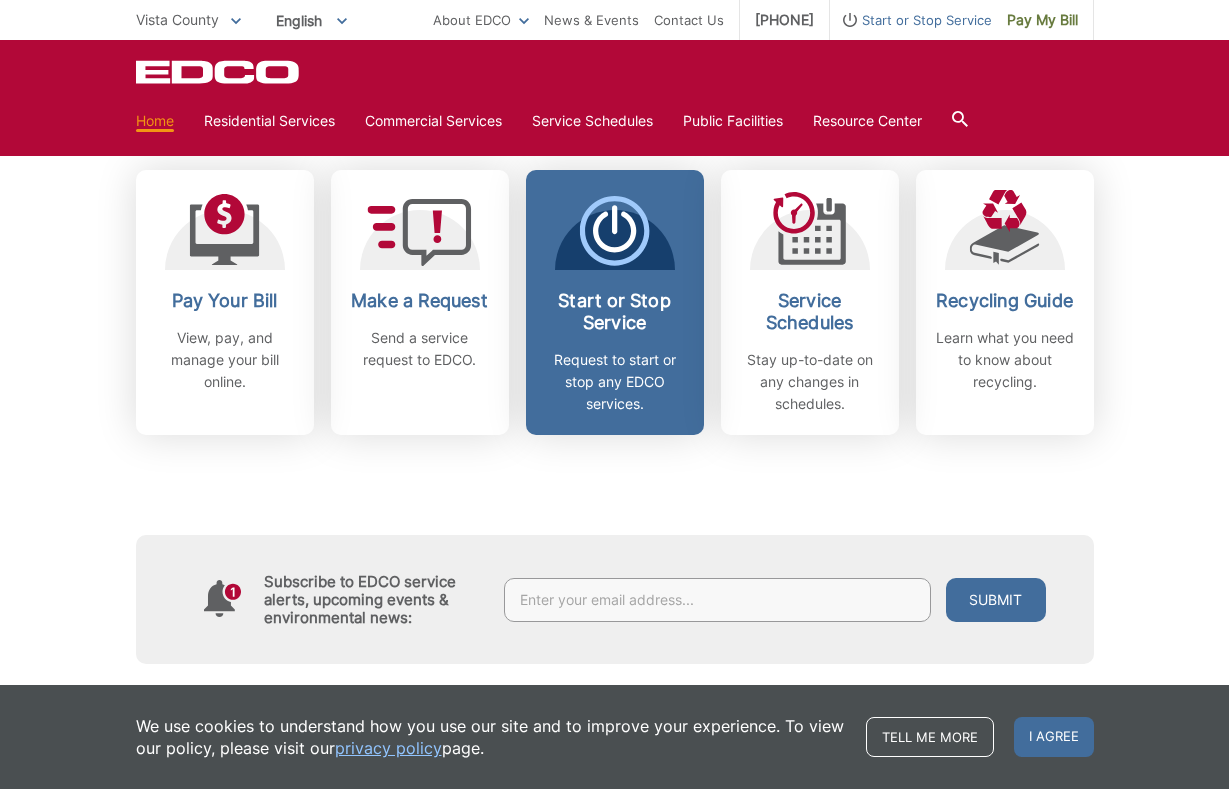 click on "Request to start or stop any EDCO services." at bounding box center (615, 382) 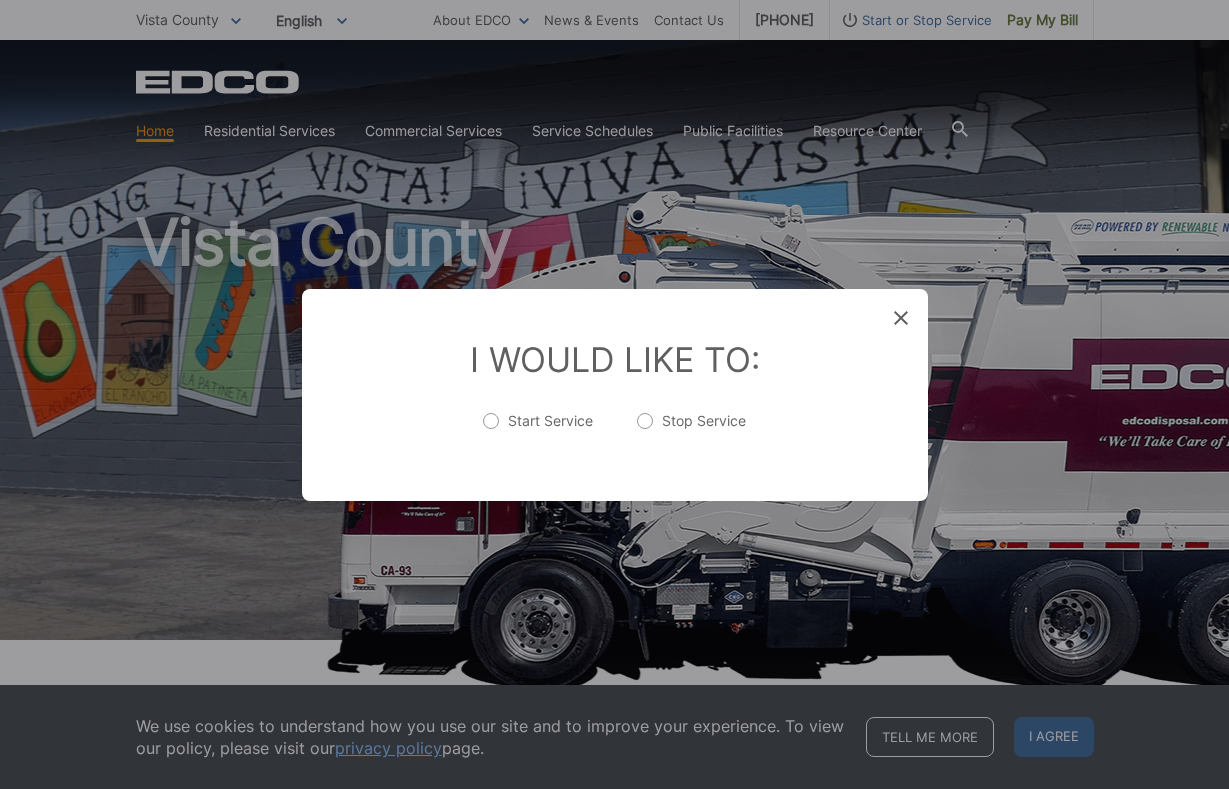 click on "Stop Service" at bounding box center (691, 431) 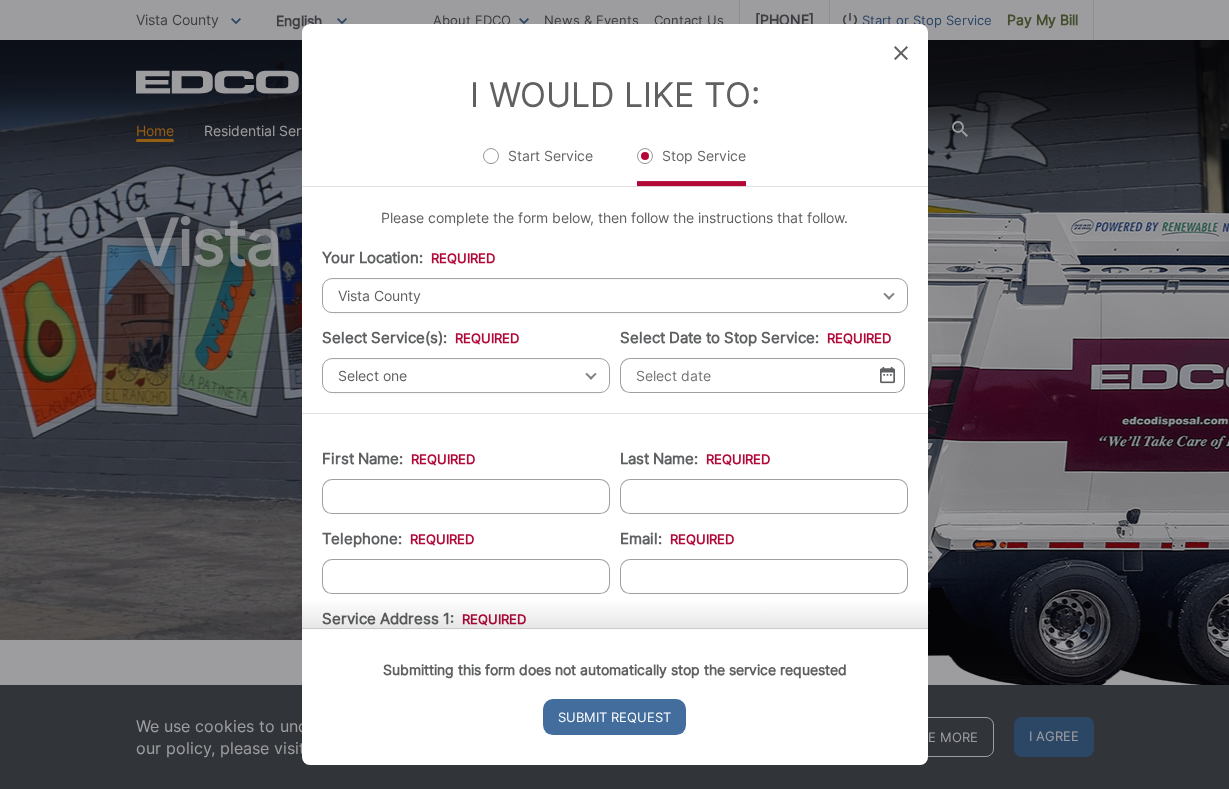 click on "Select one Select one Residential Curbside Pickup Commercial/Business Services Apartments & Condos Temporary Dumpster Service Construction & Demolition" at bounding box center [466, 375] 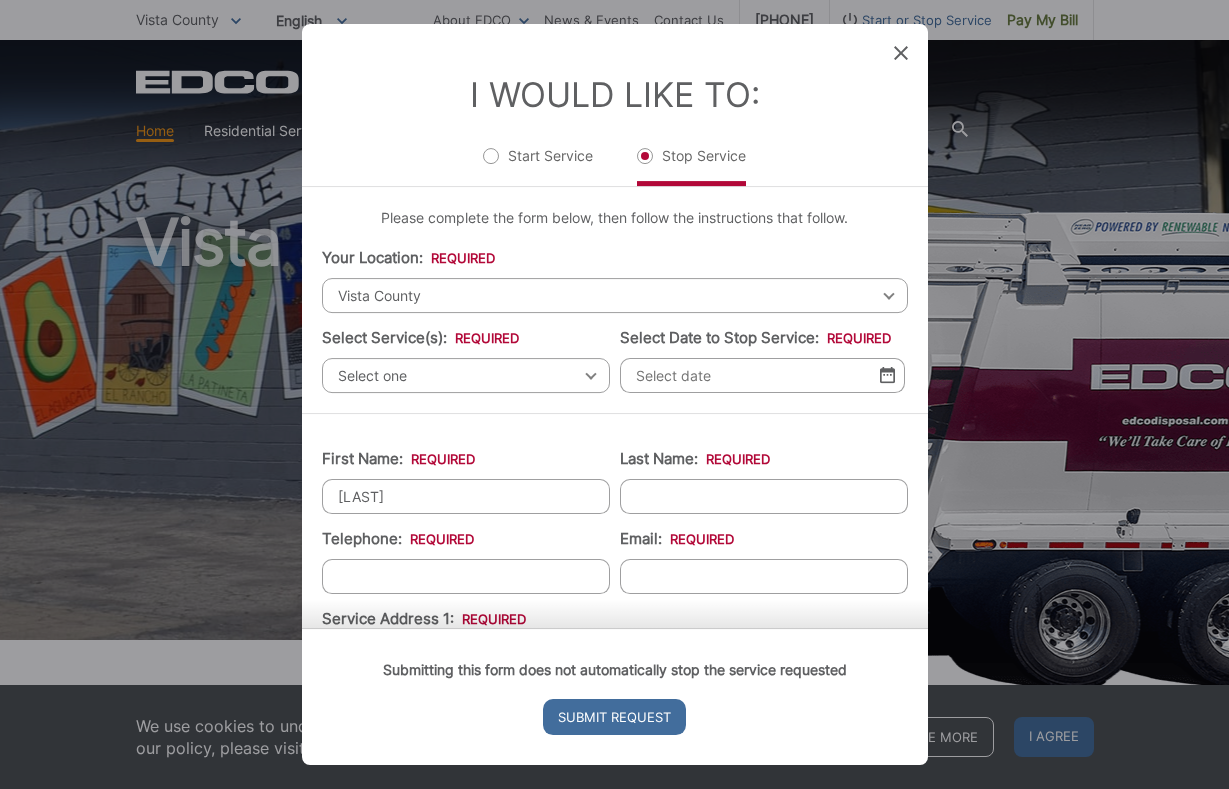 type on "[LAST]" 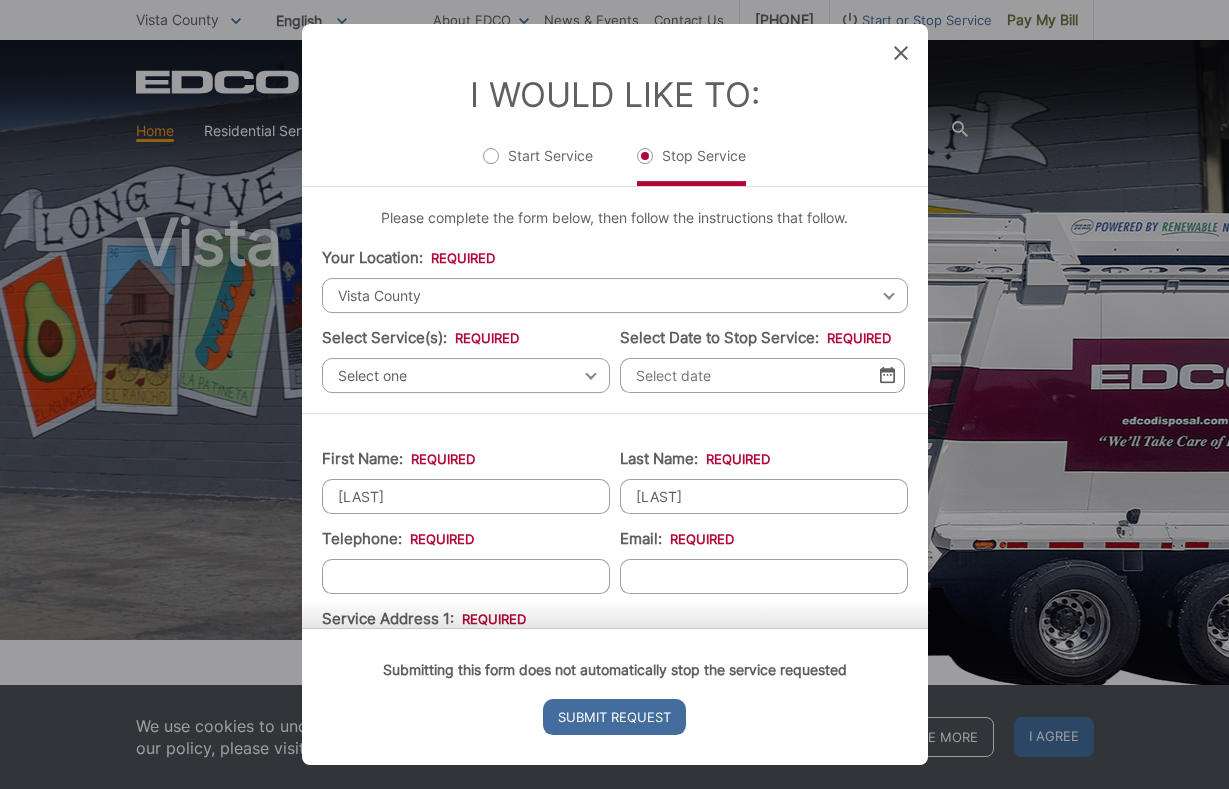 type on "Brown" 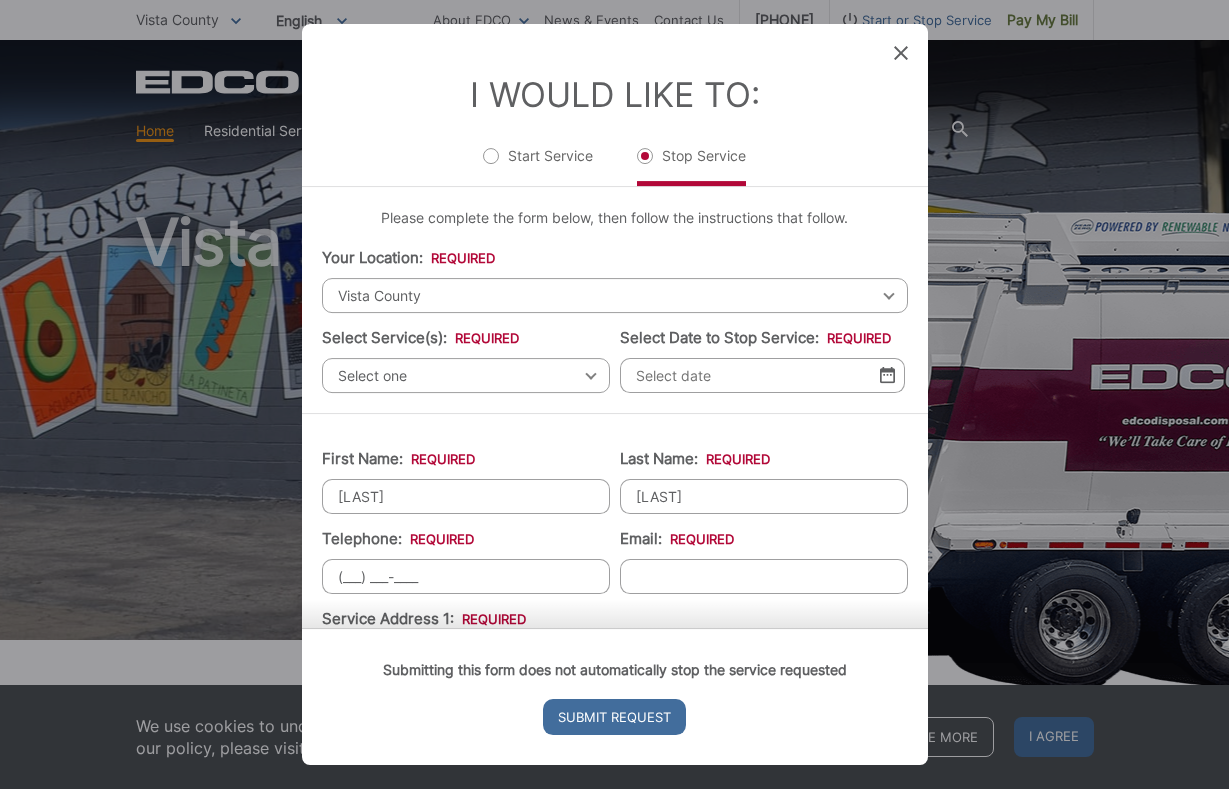 click on "(___) ___-____" at bounding box center (466, 576) 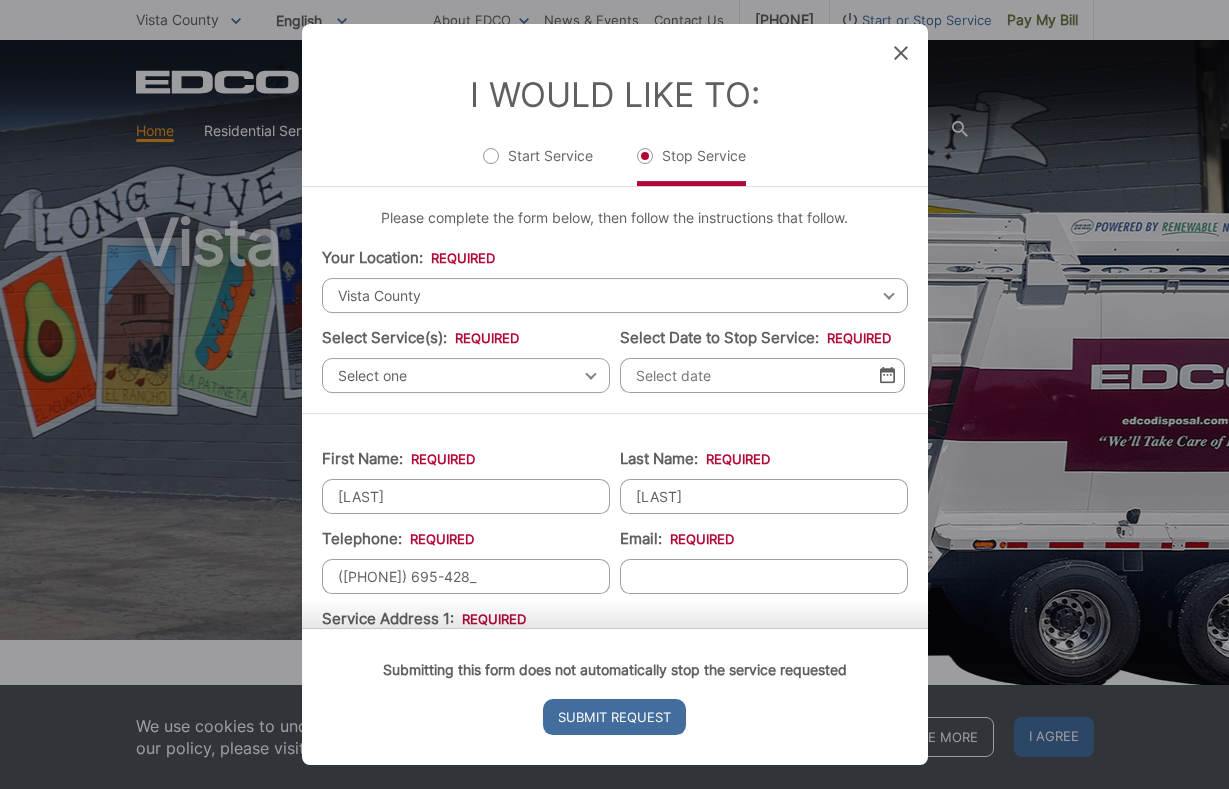 type on "(580) 695-4280" 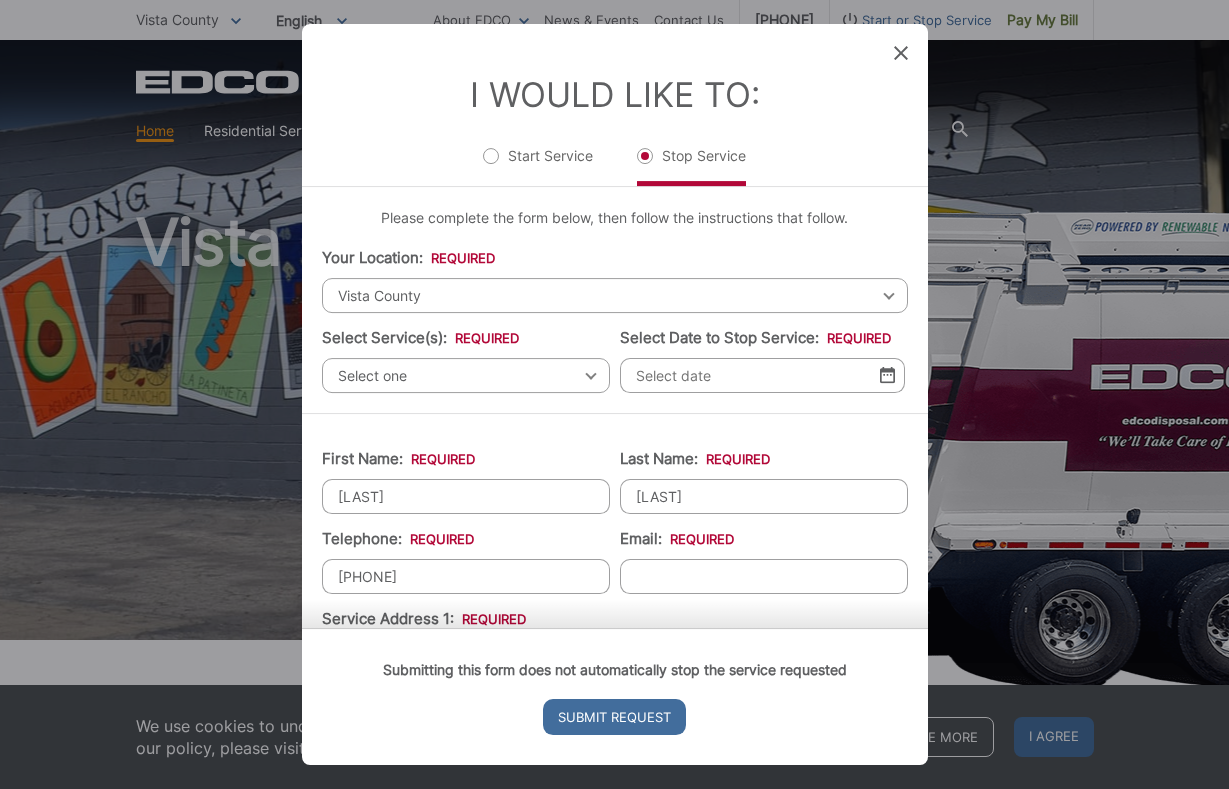 click on "Email: *" at bounding box center (764, 576) 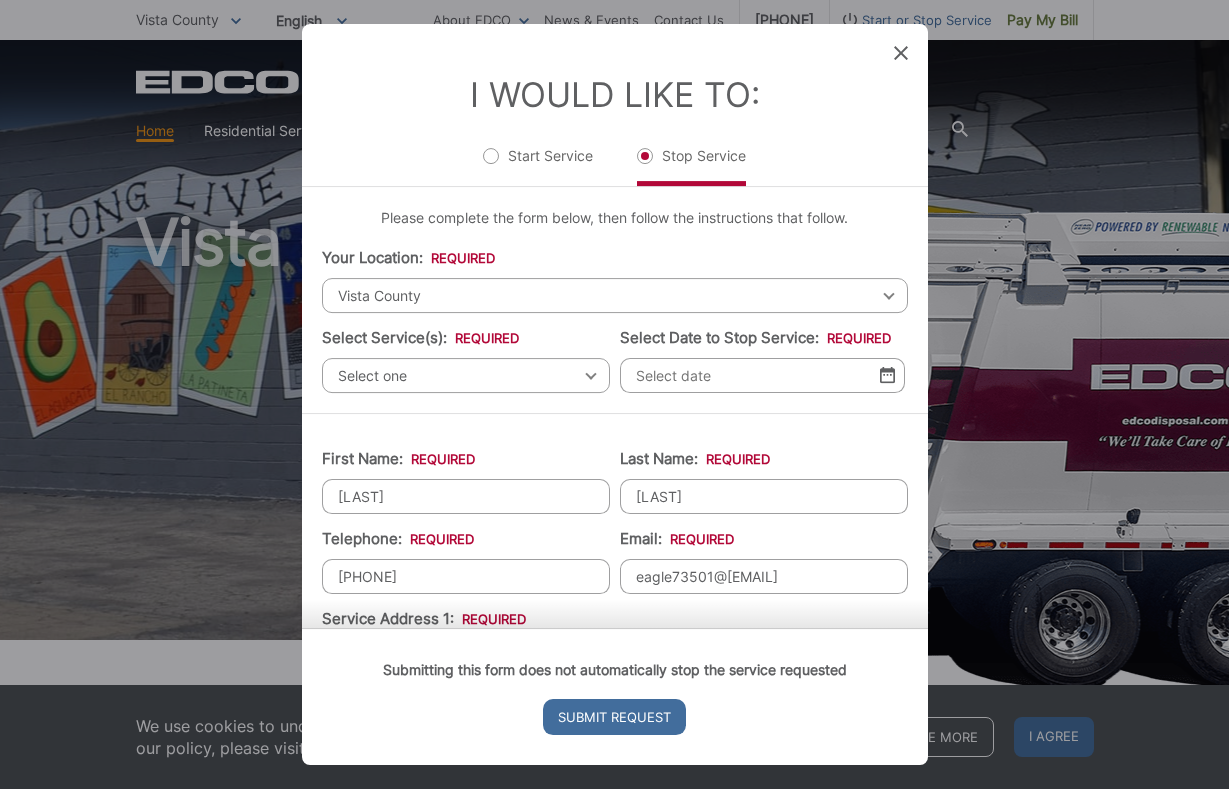 type on "eagle73501@gmail.com" 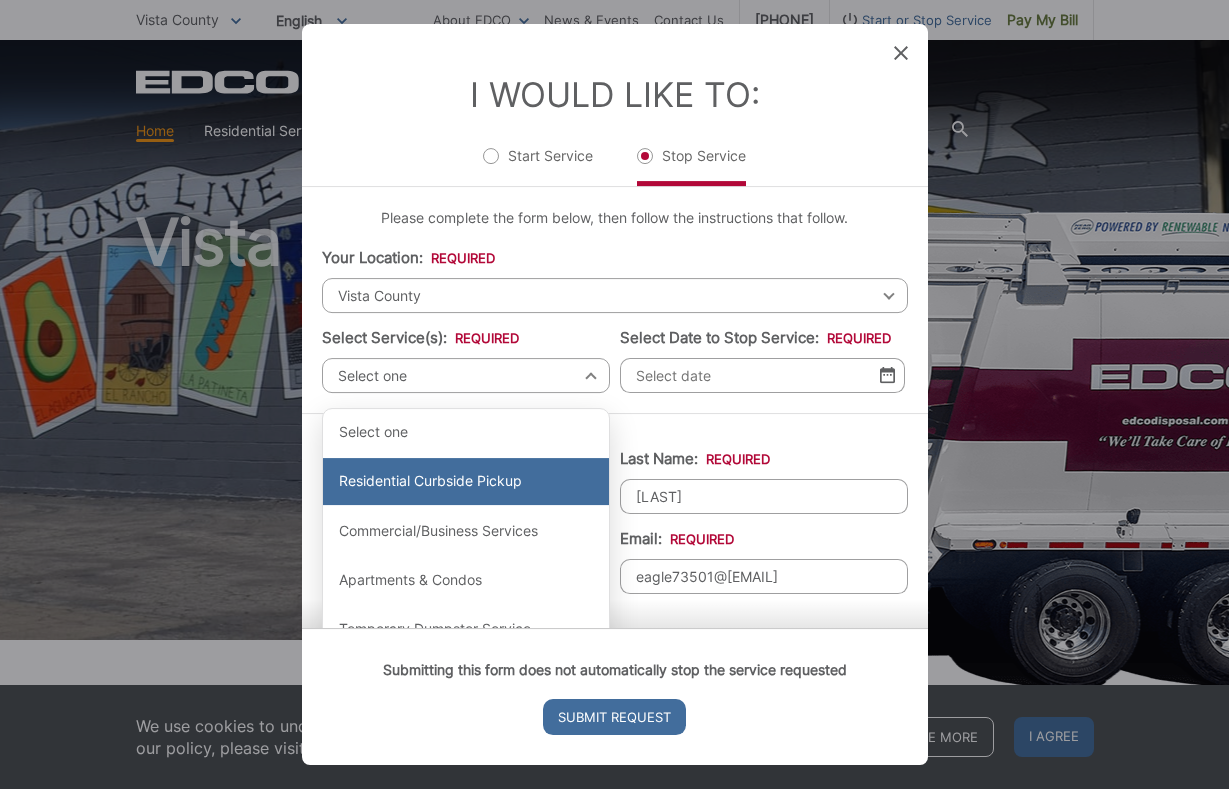 click on "Residential Curbside Pickup" at bounding box center [466, 482] 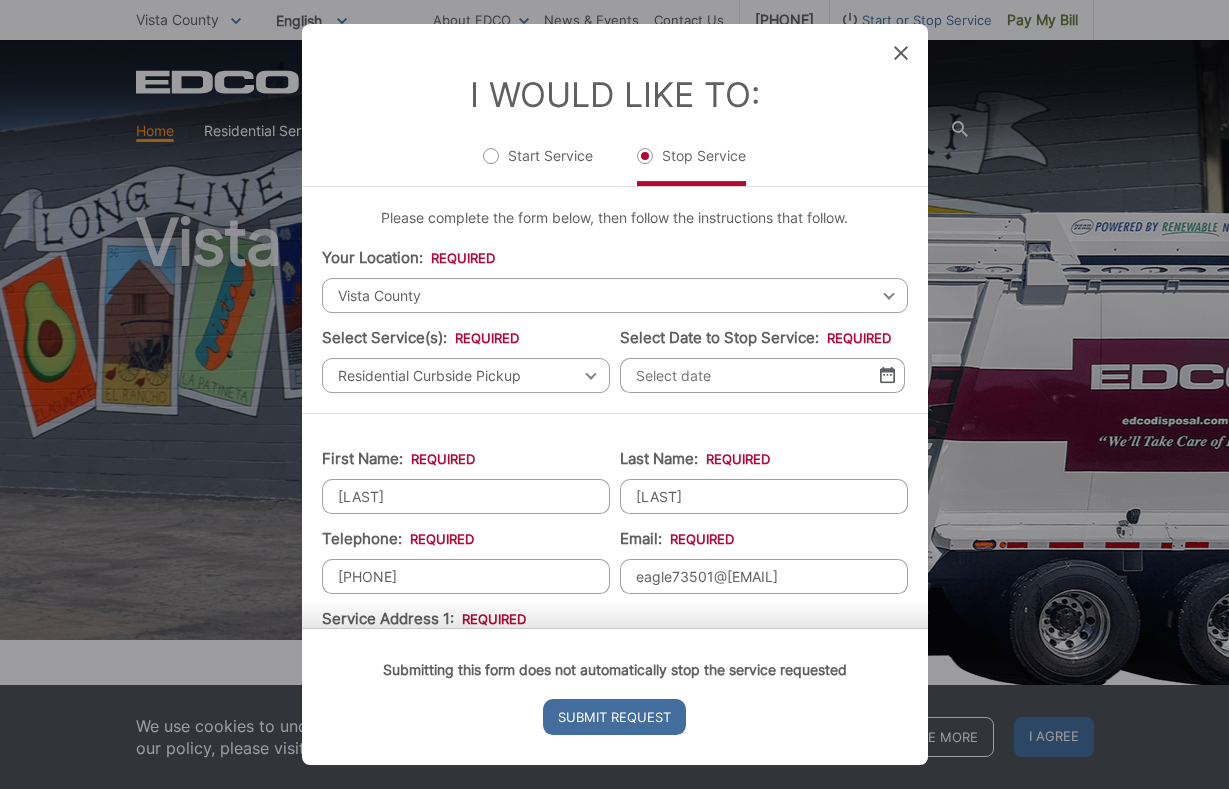 click at bounding box center (887, 375) 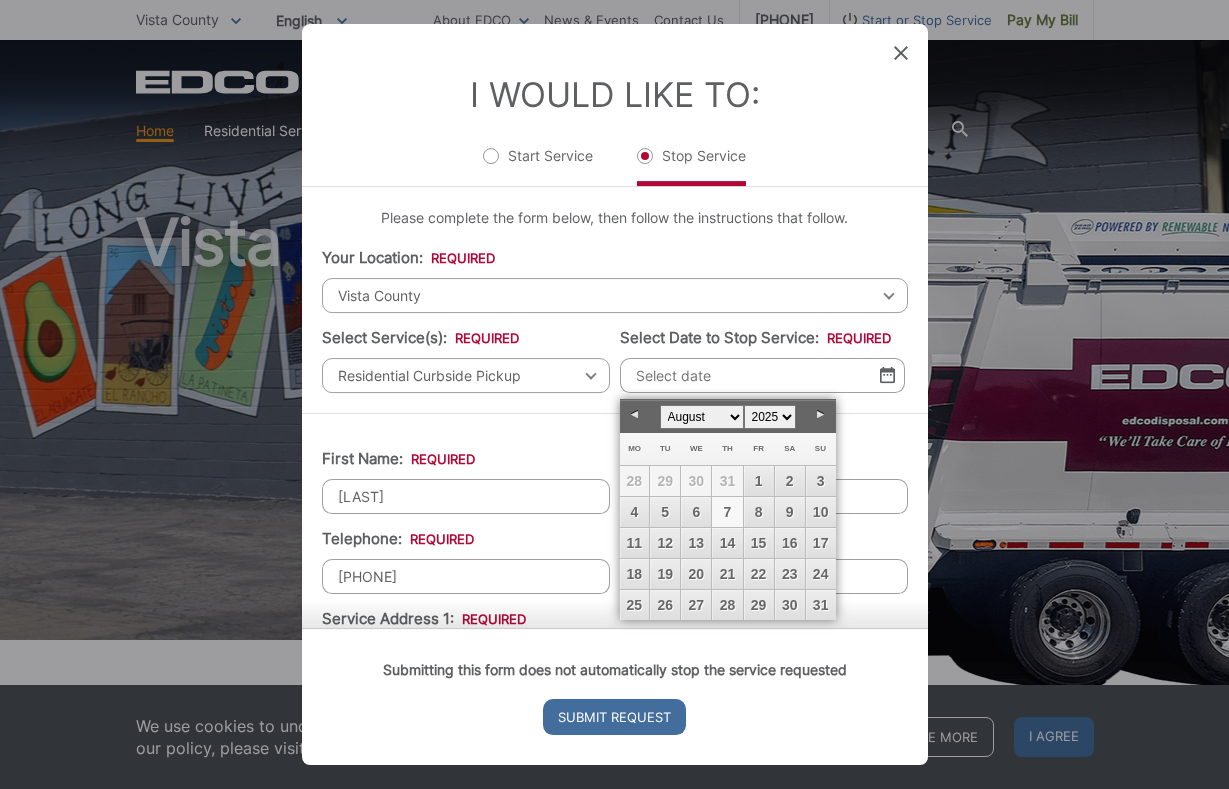 click on "7" at bounding box center [727, 512] 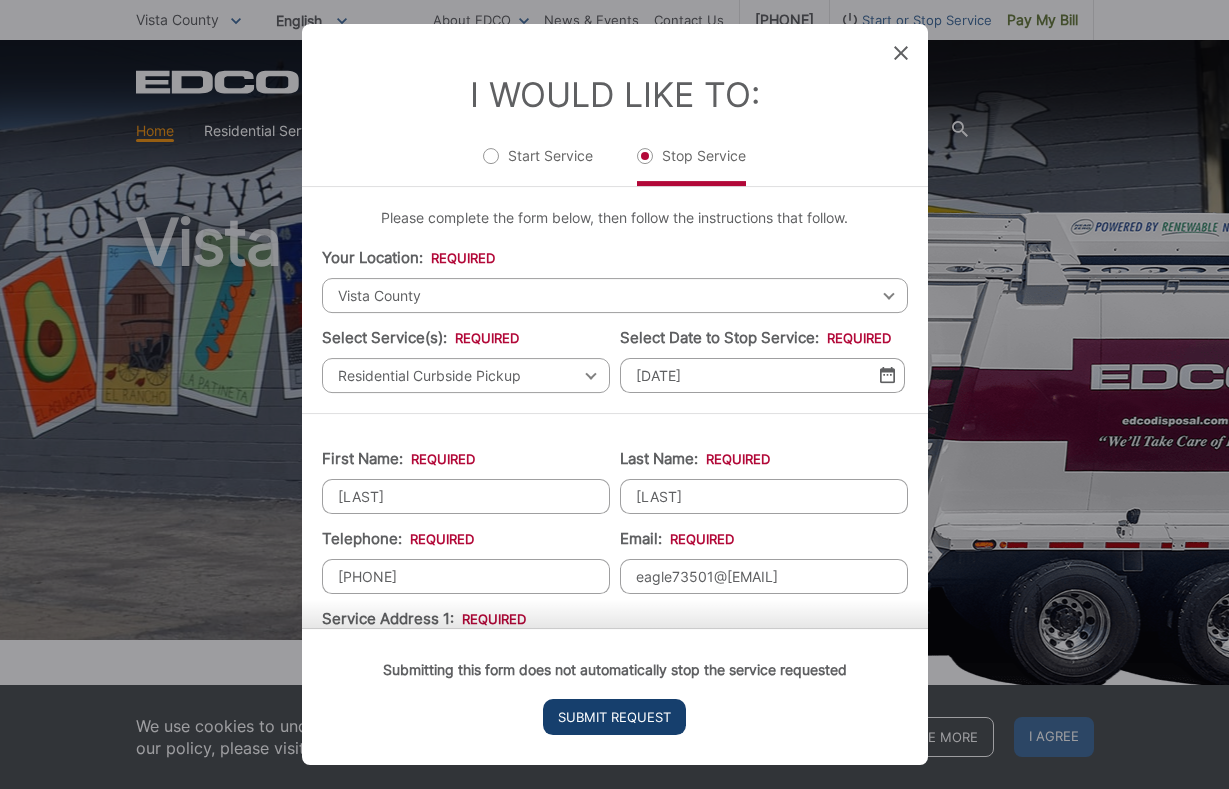 click on "Submit Request" at bounding box center (614, 717) 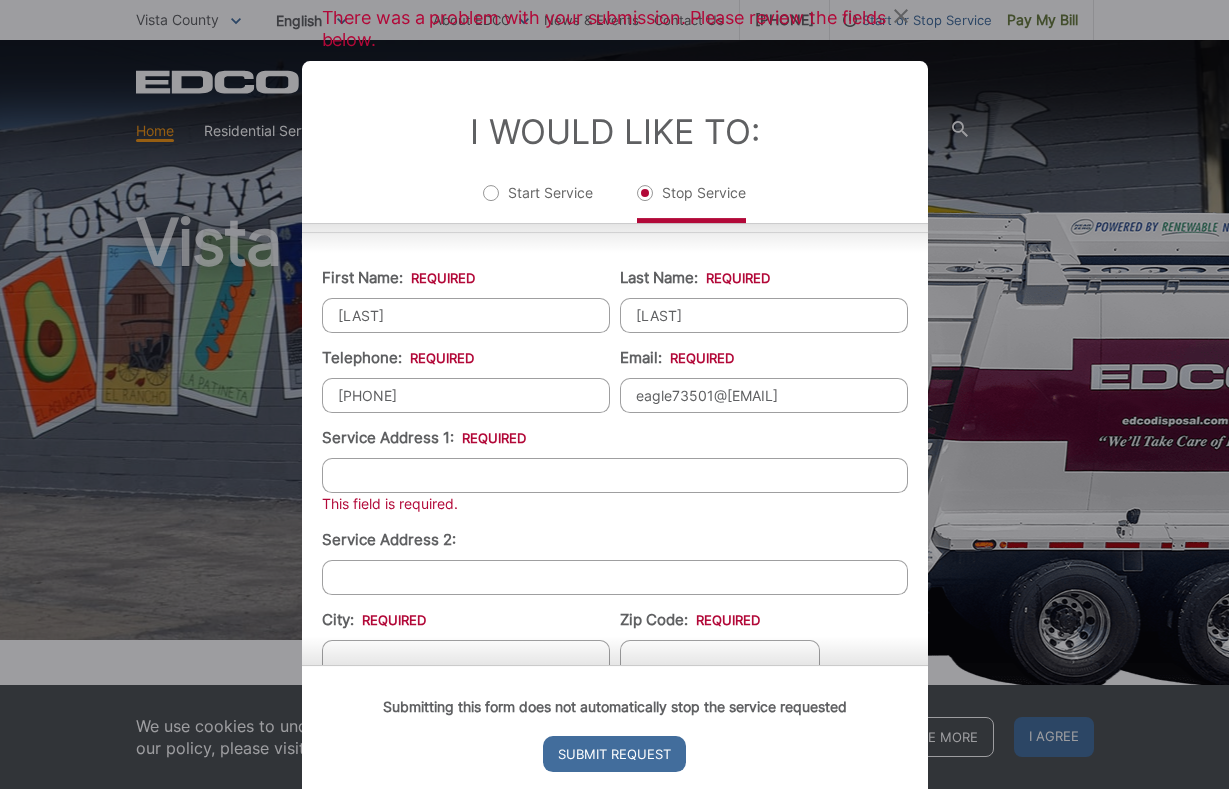 scroll, scrollTop: 228, scrollLeft: 0, axis: vertical 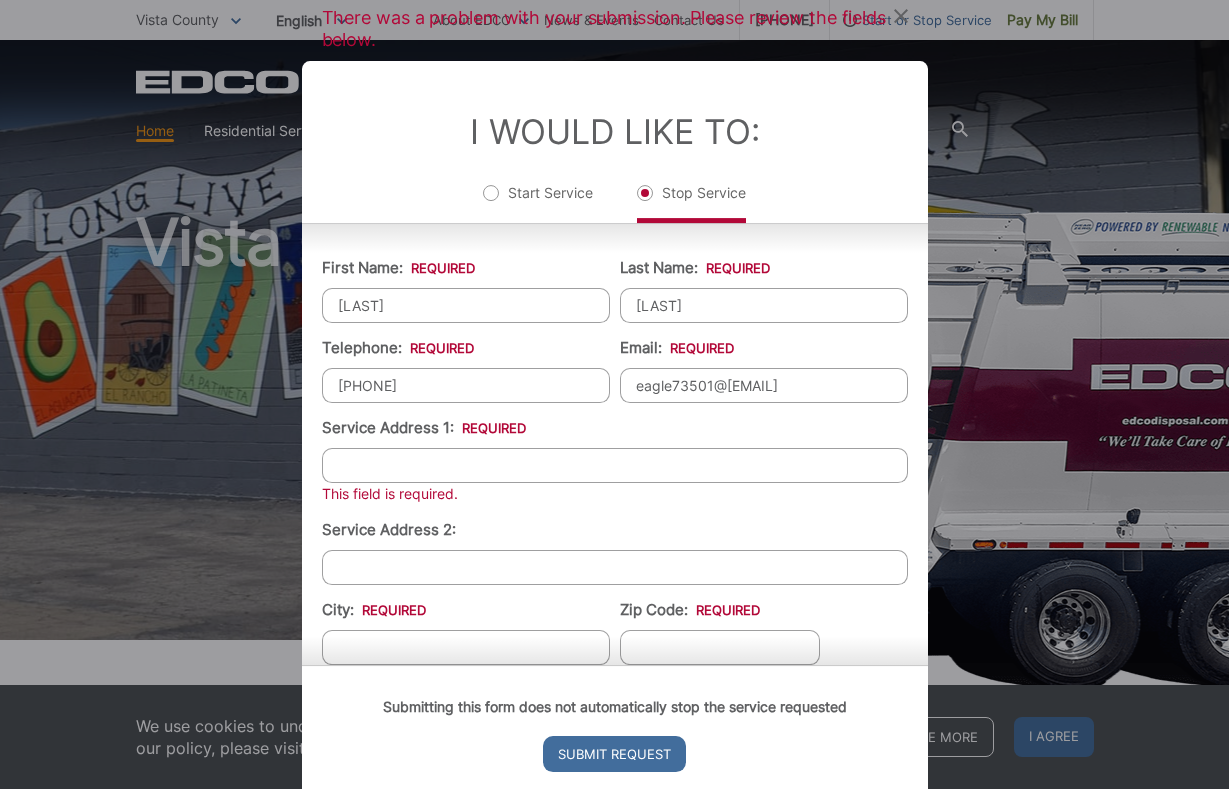 click on "Service Address 2:" at bounding box center (615, 567) 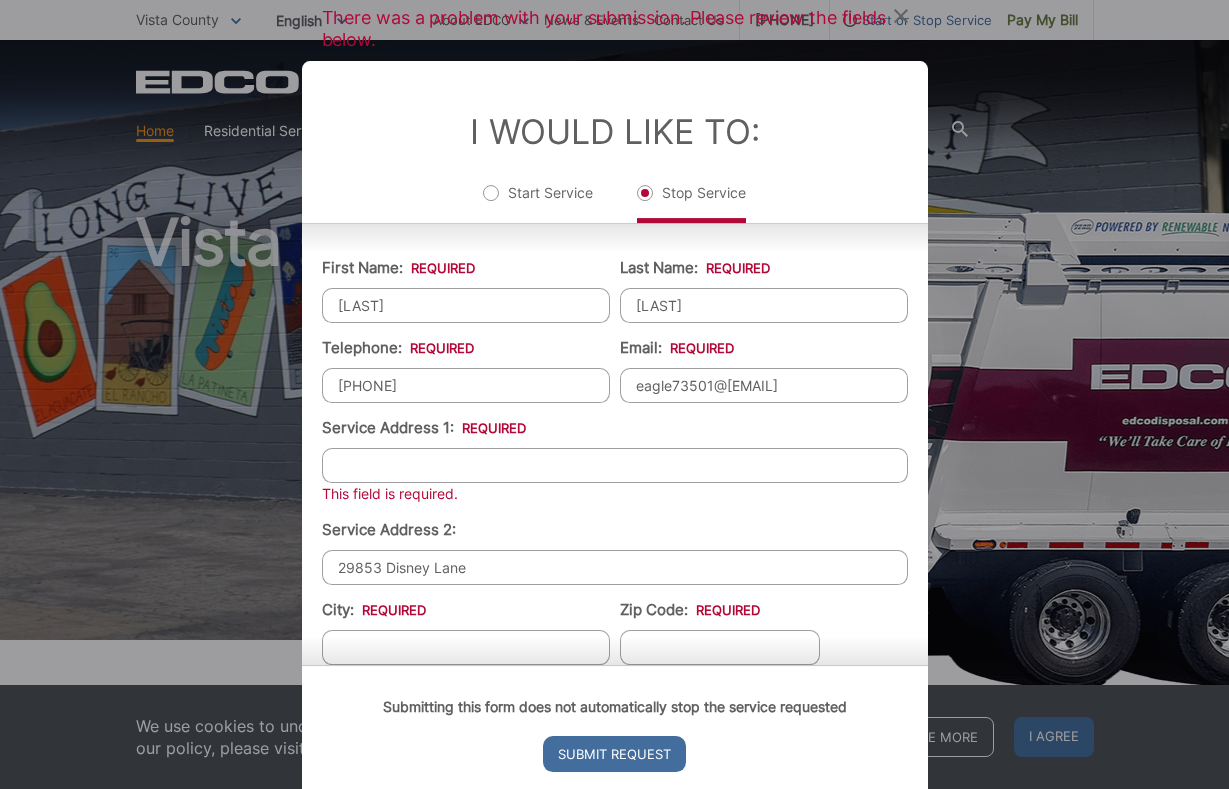 type on "29853 Disney Lane" 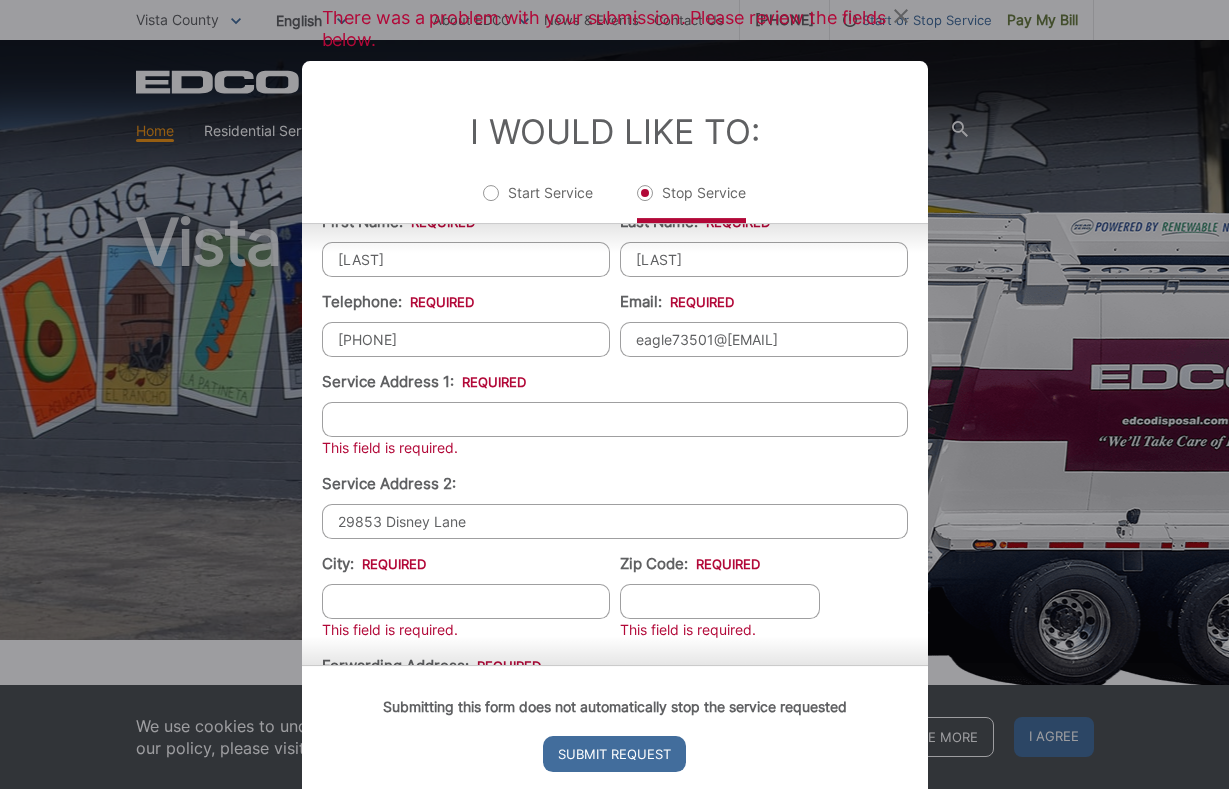 scroll, scrollTop: 456, scrollLeft: 0, axis: vertical 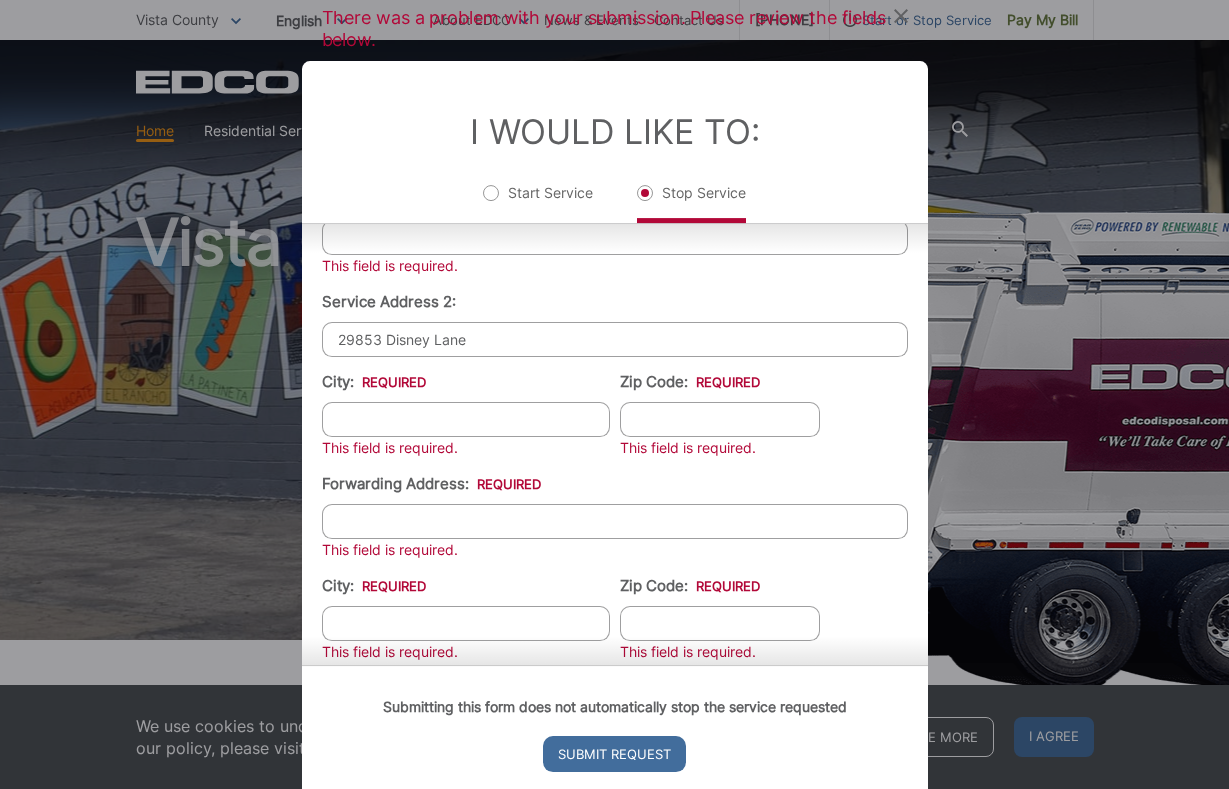 click on "City: *" at bounding box center [466, 419] 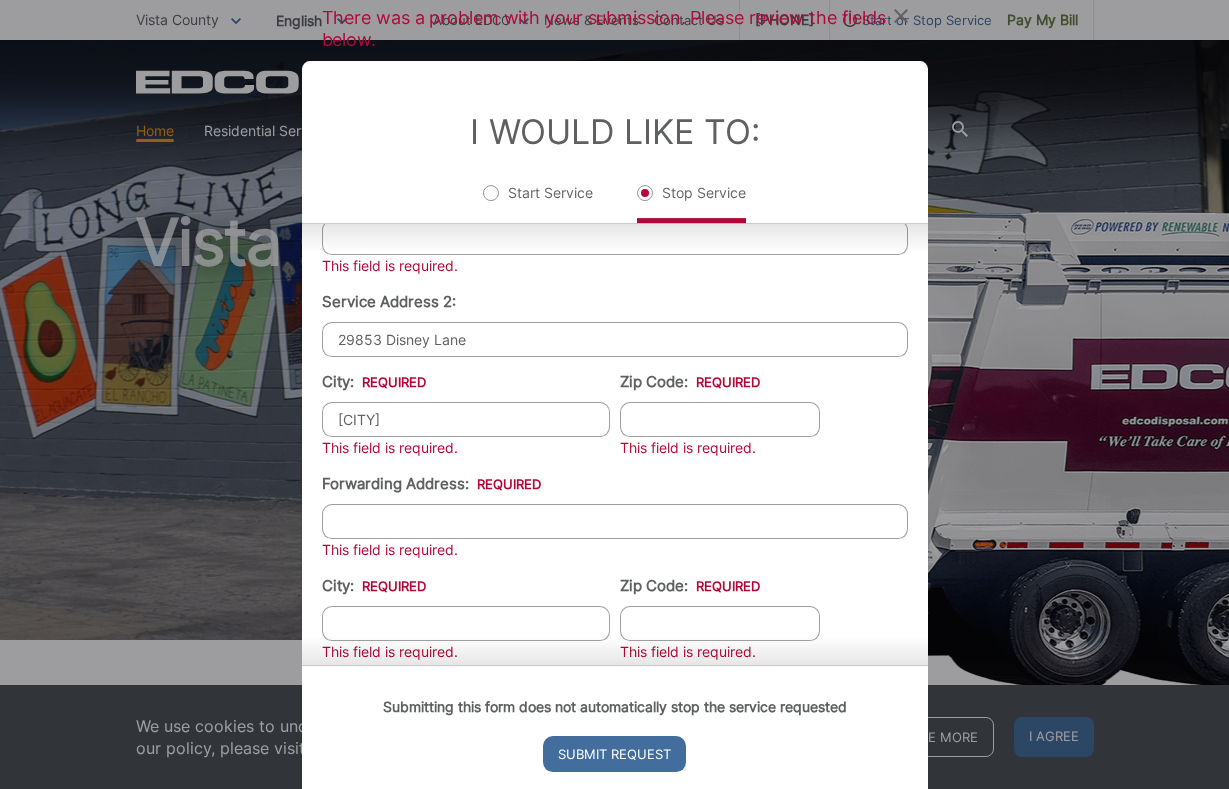 type on "Vista" 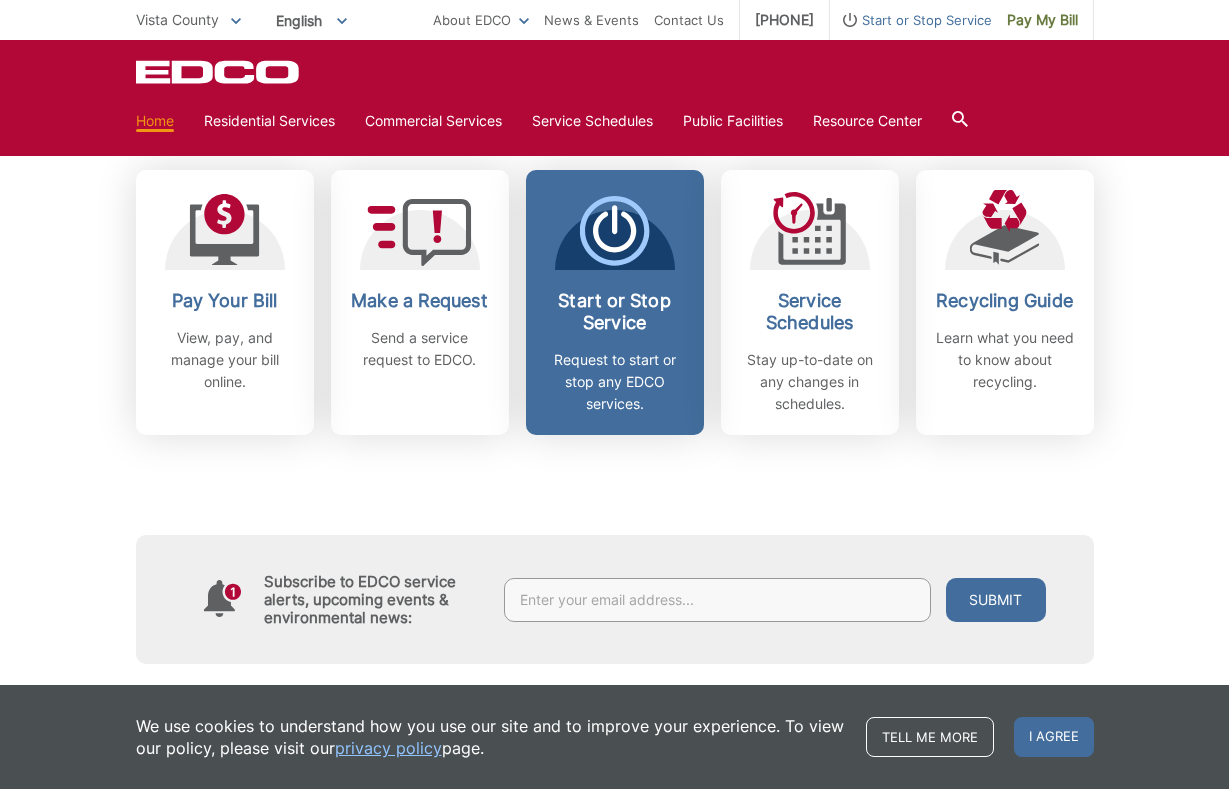 click on "Request to start or stop any EDCO services." at bounding box center [615, 382] 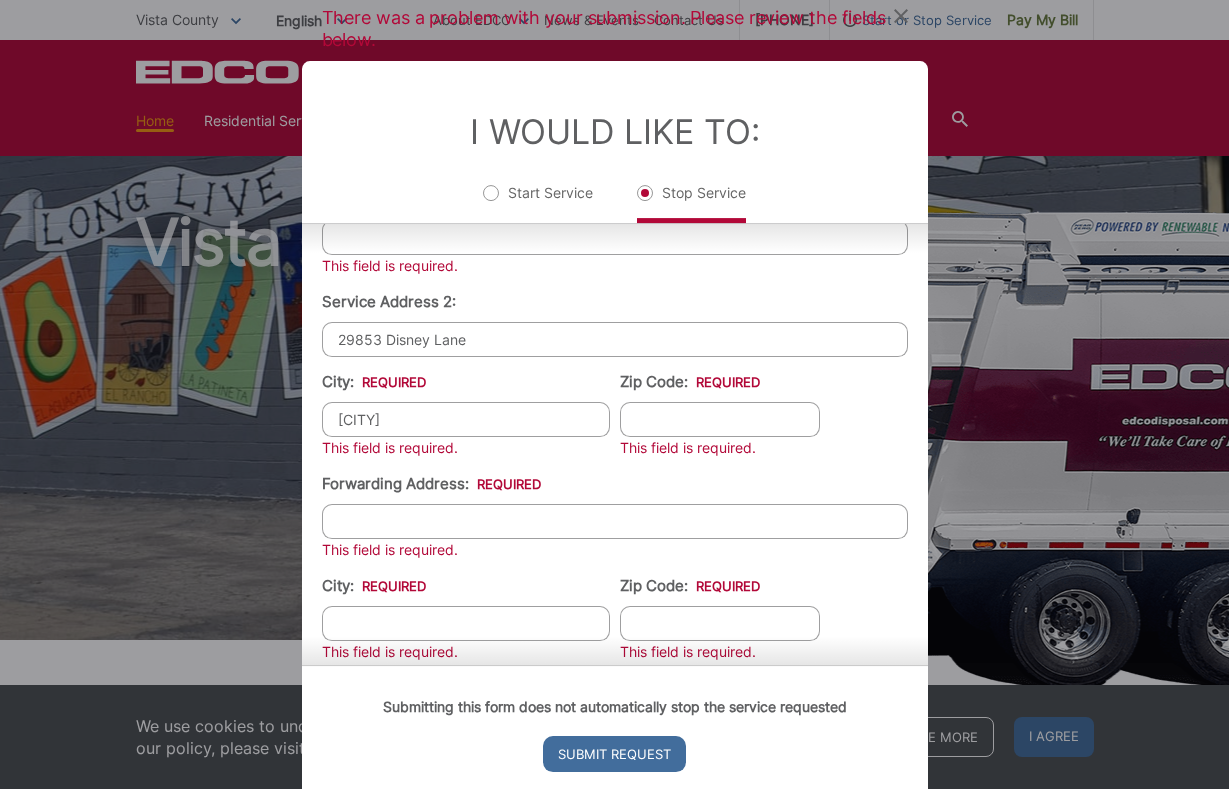 scroll, scrollTop: 0, scrollLeft: 0, axis: both 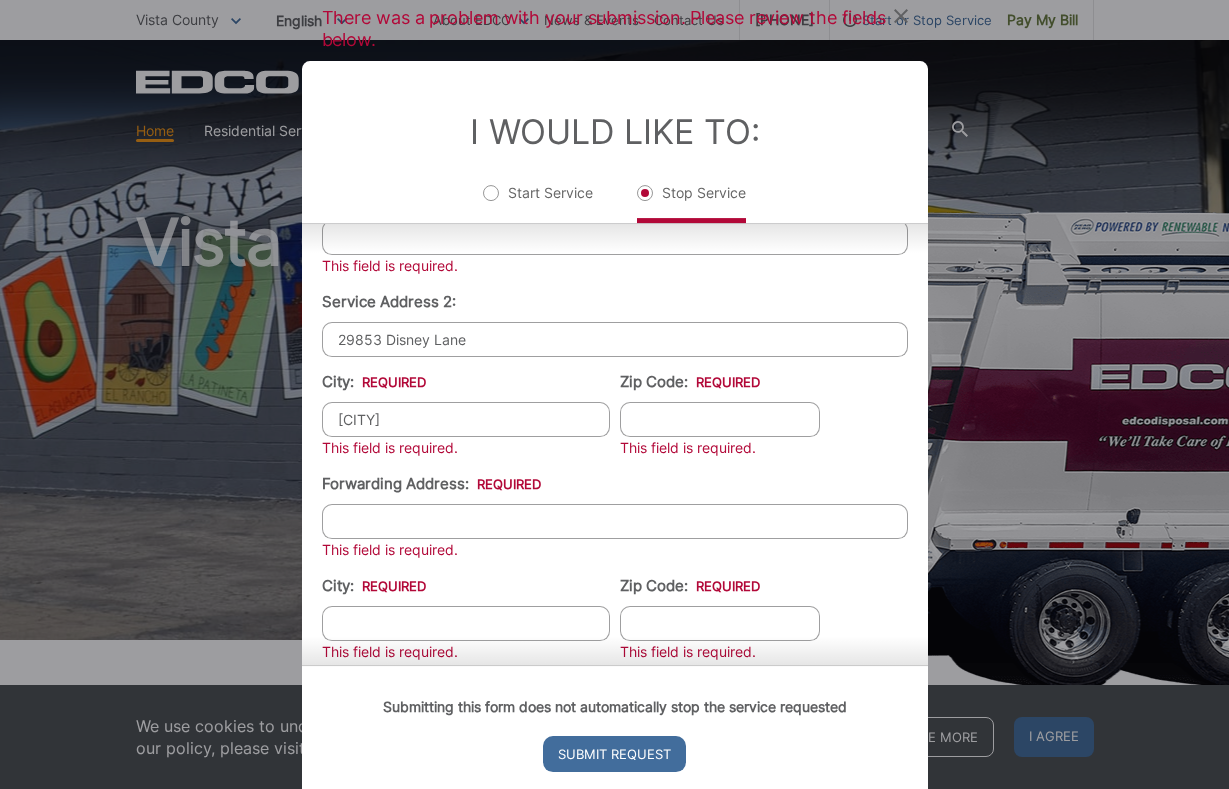 click on "Zip Code: *" at bounding box center [720, 623] 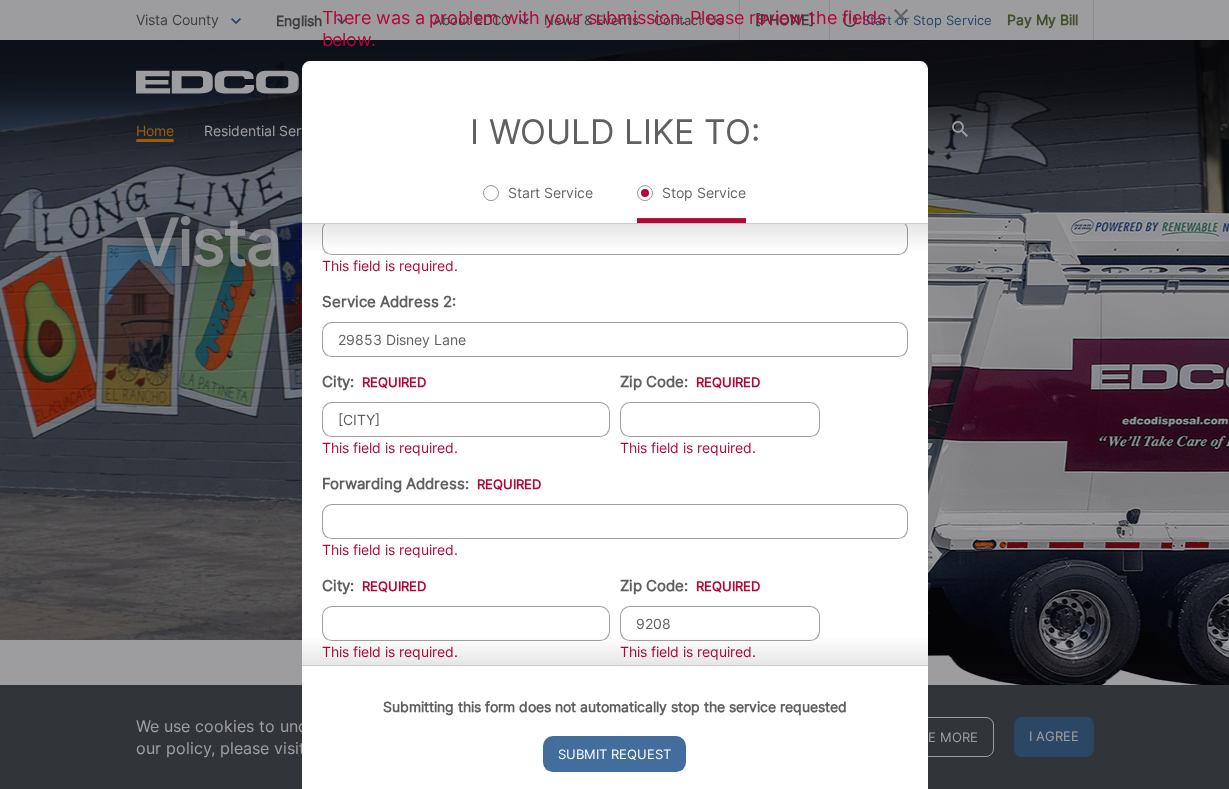 type on "92084" 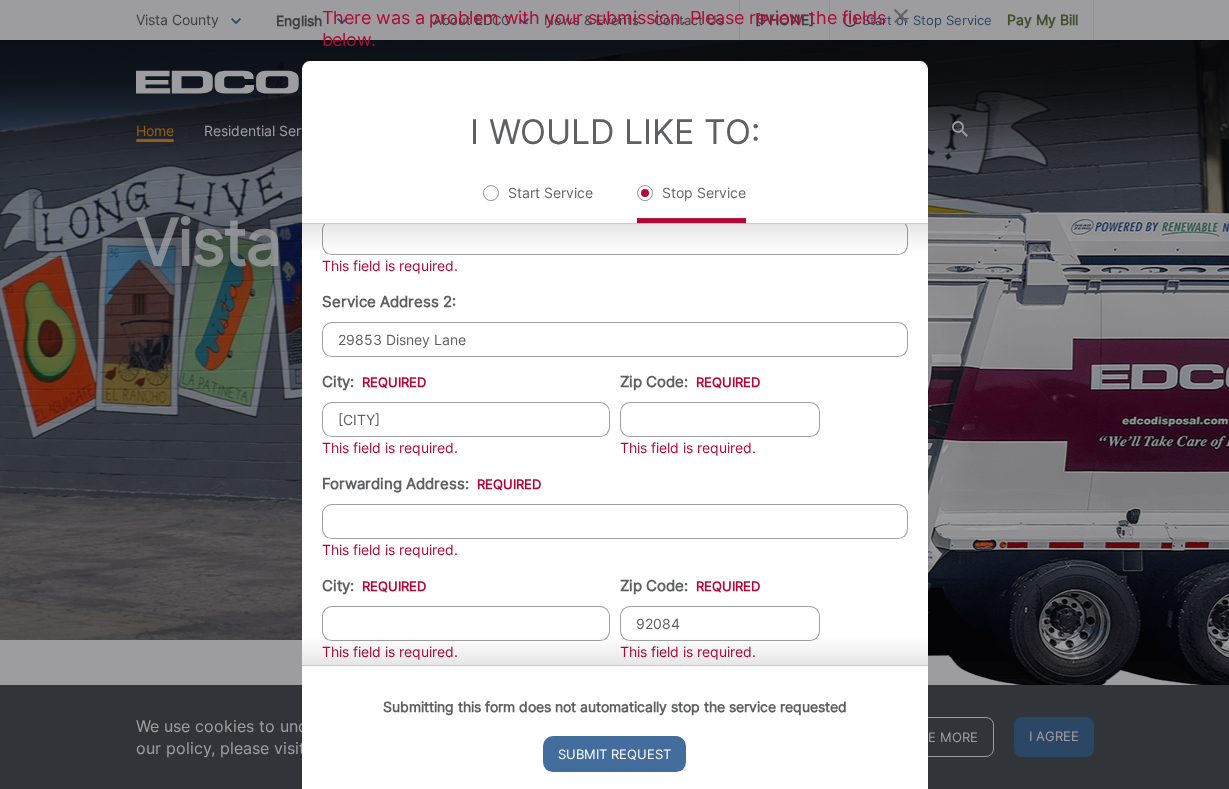 drag, startPoint x: 690, startPoint y: 625, endPoint x: 632, endPoint y: 626, distance: 58.00862 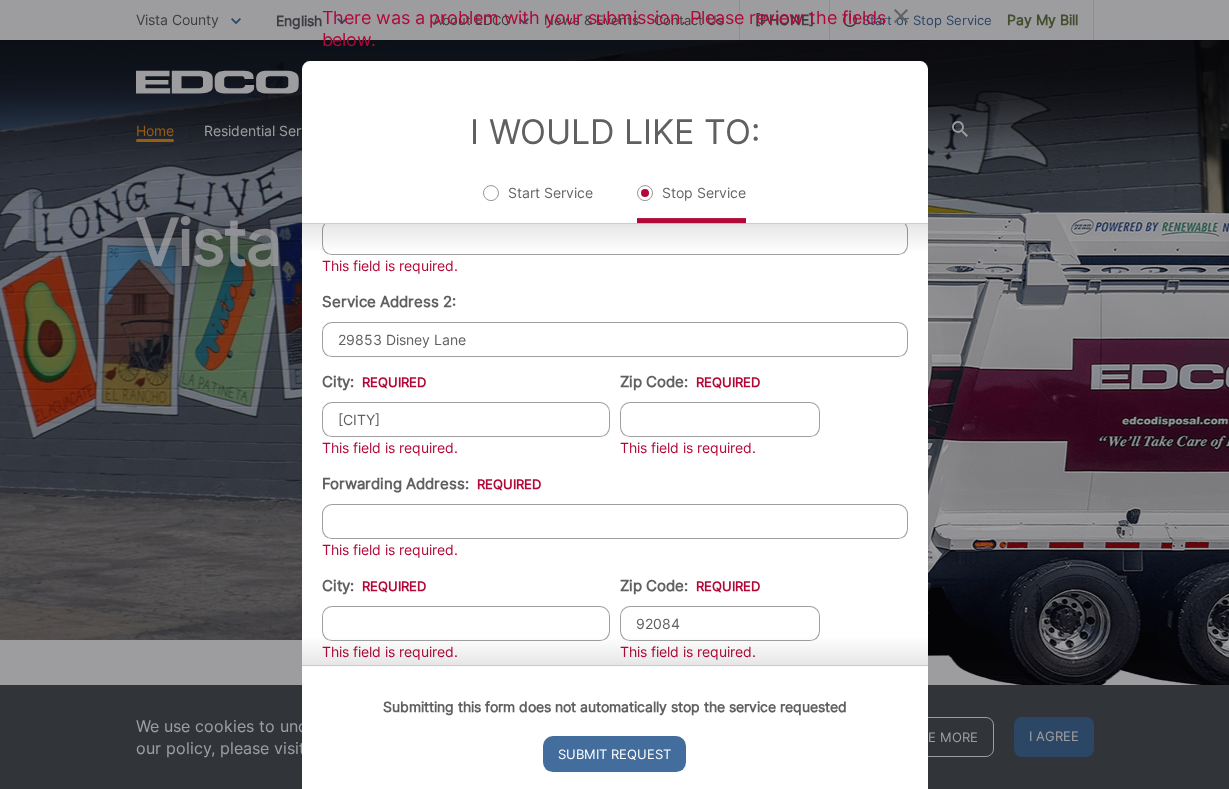type 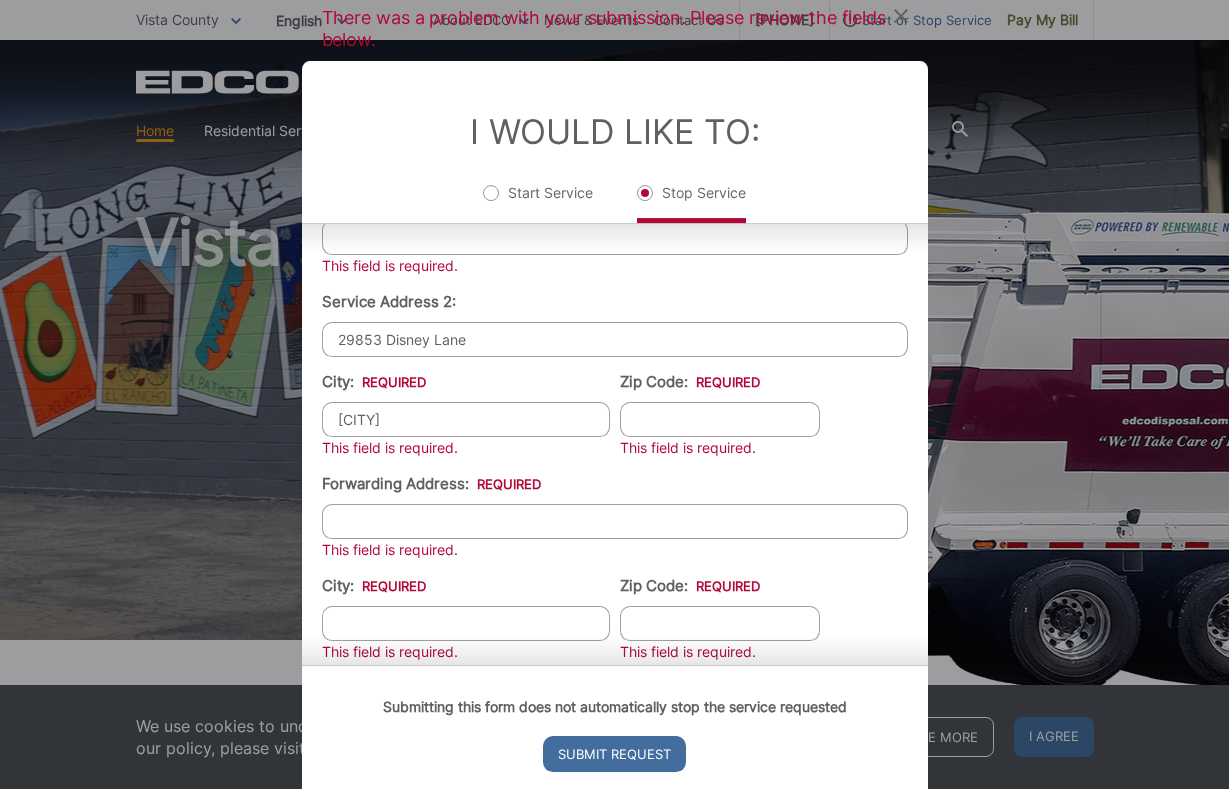 click on "Zip Code: *" at bounding box center [720, 419] 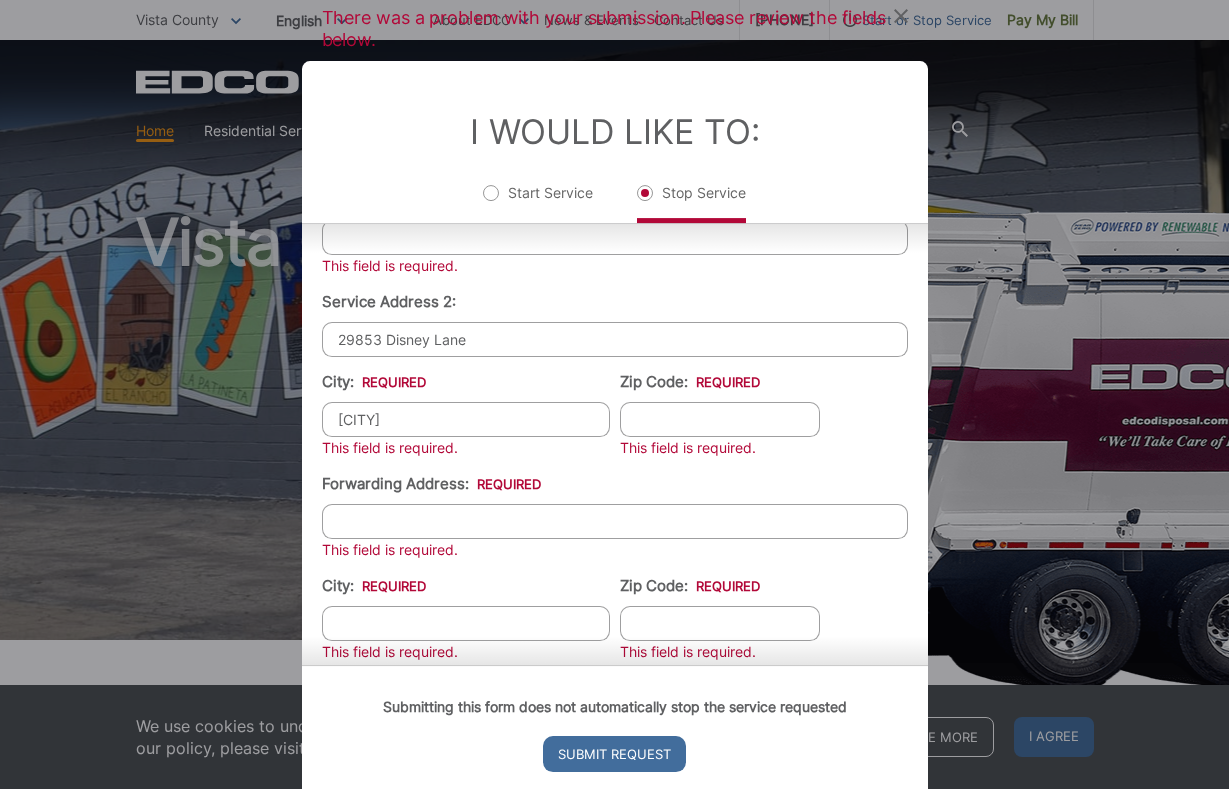 paste on "92084" 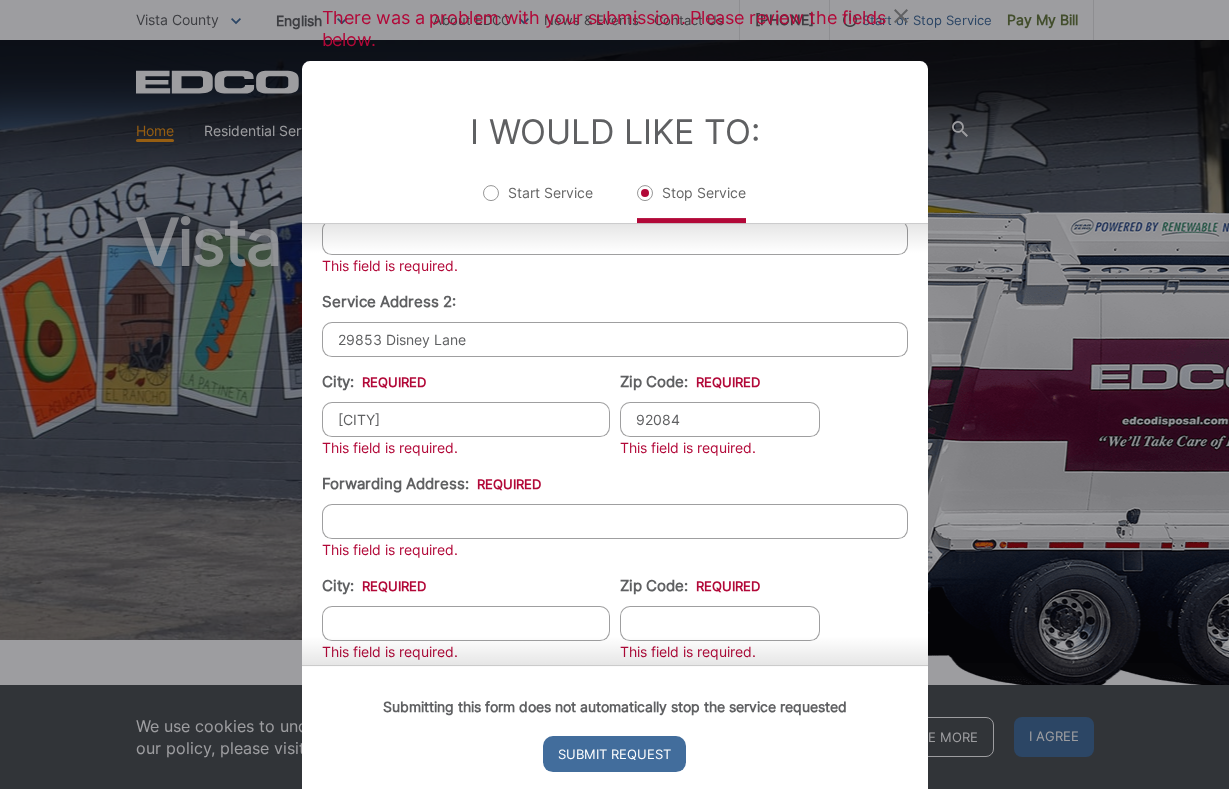 type on "92084" 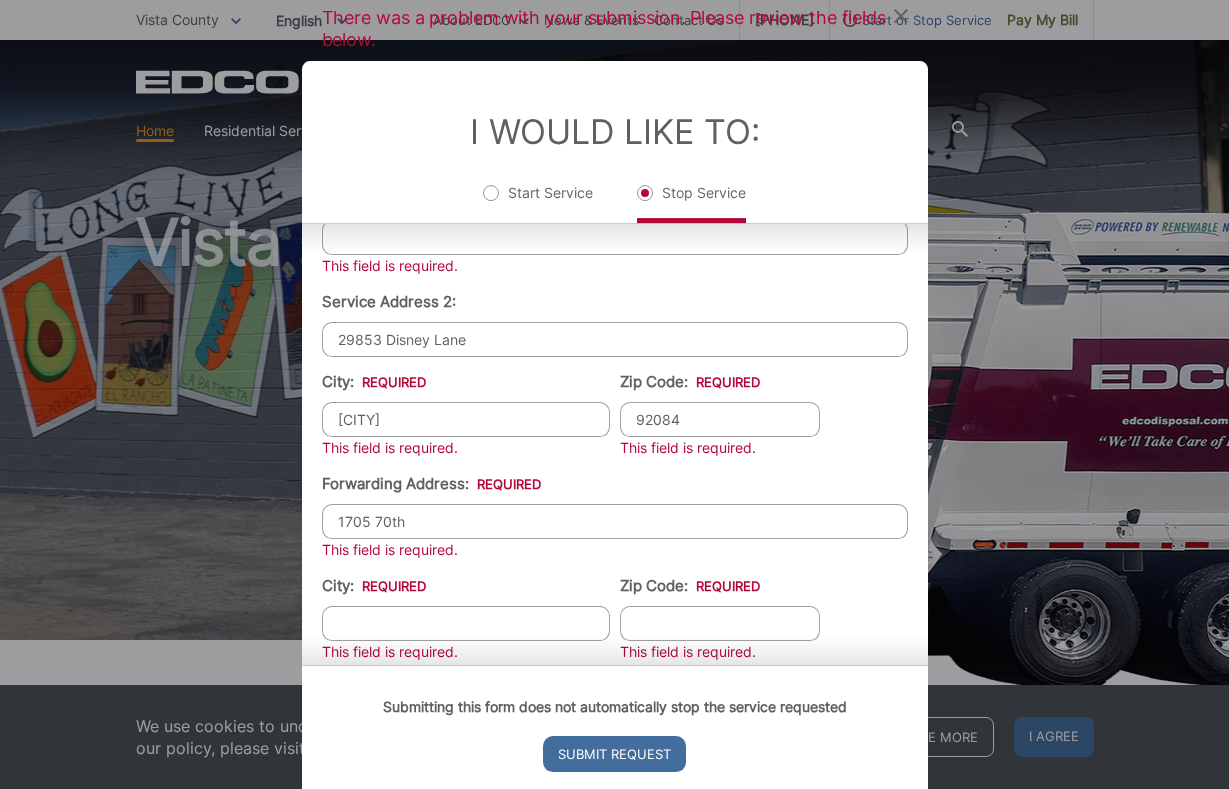 type on "1705 70th" 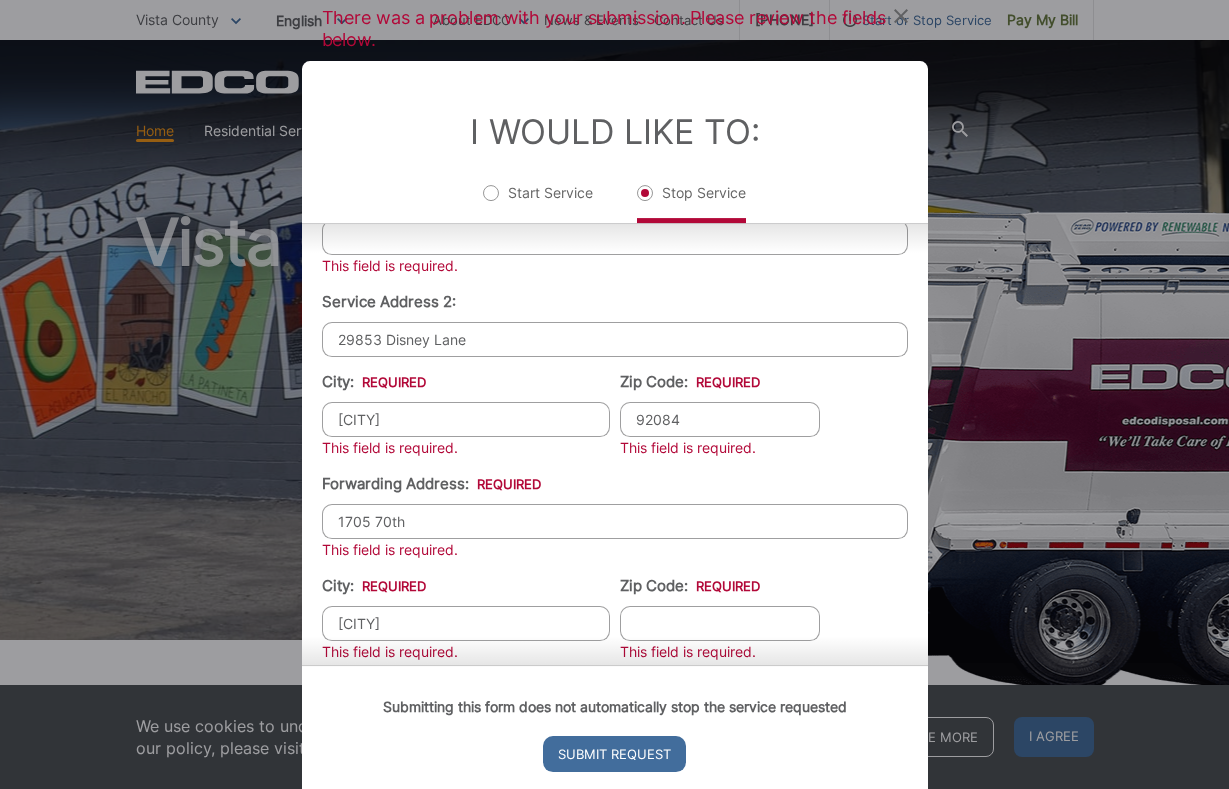 type on "Lawton" 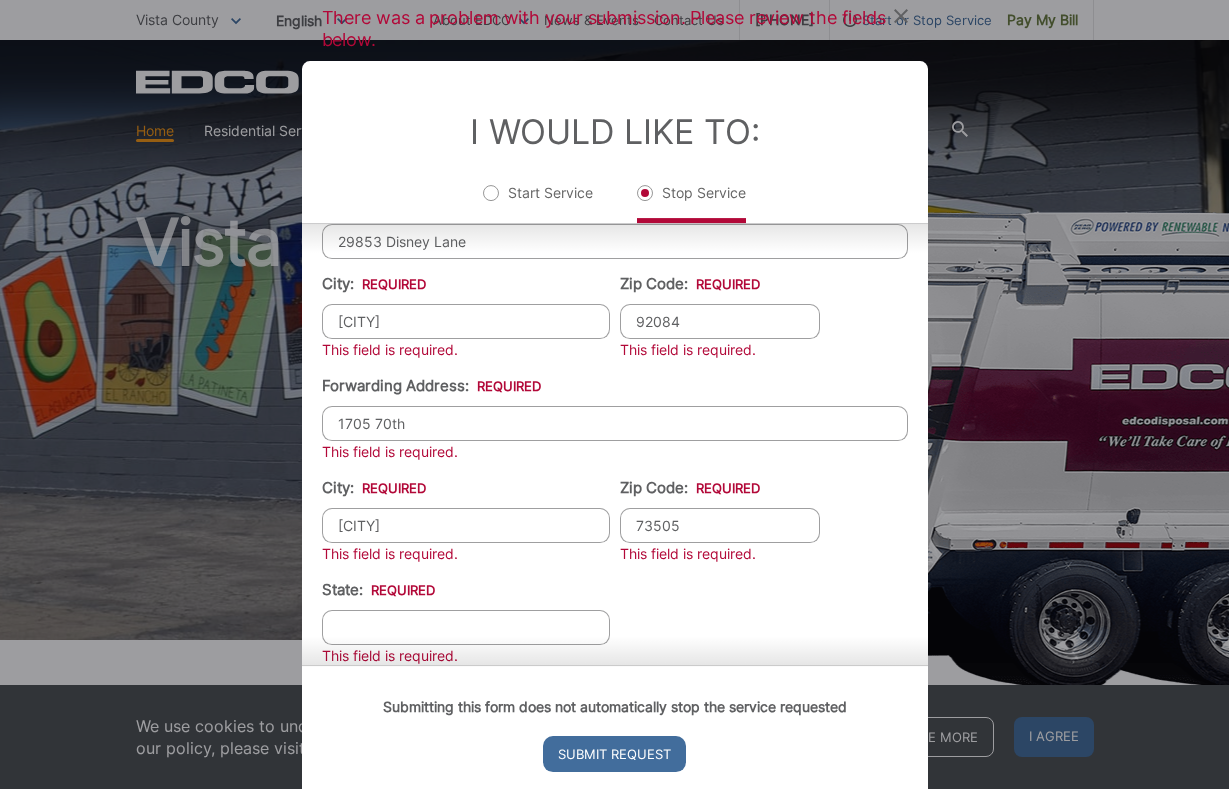 scroll, scrollTop: 570, scrollLeft: 0, axis: vertical 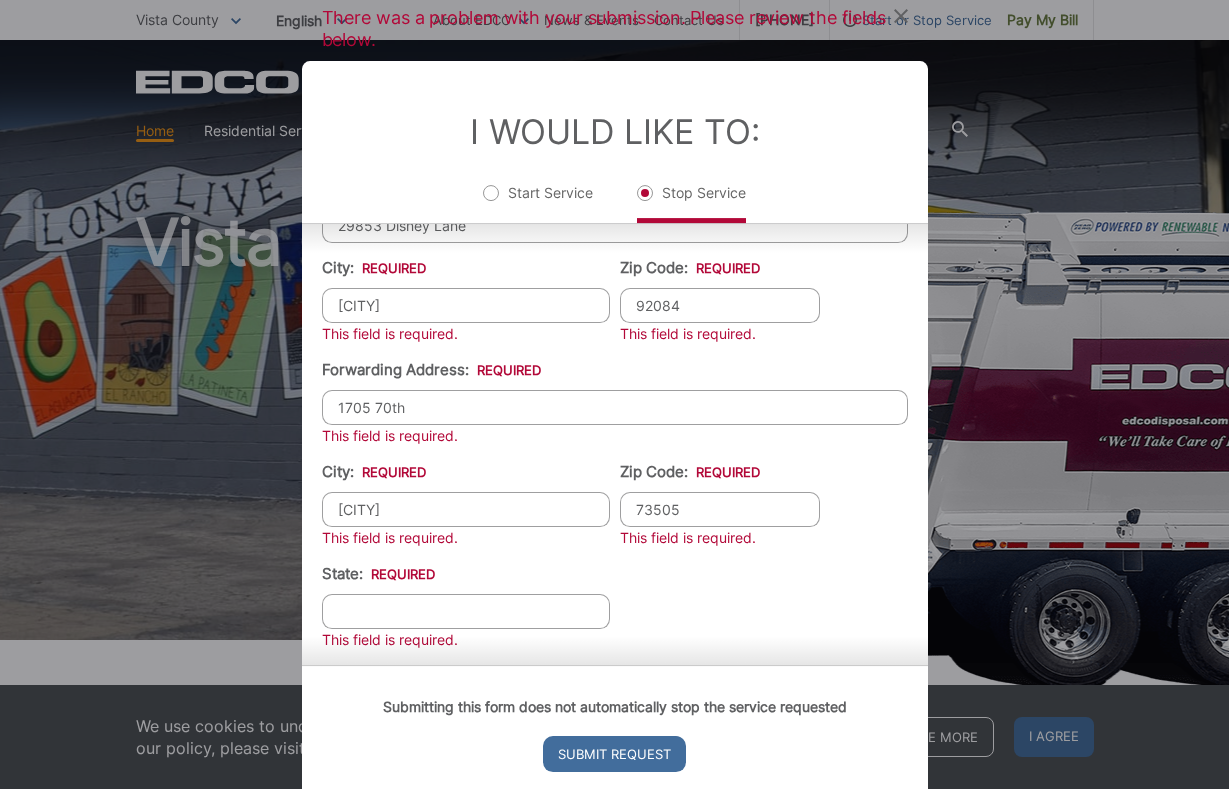 type on "73505" 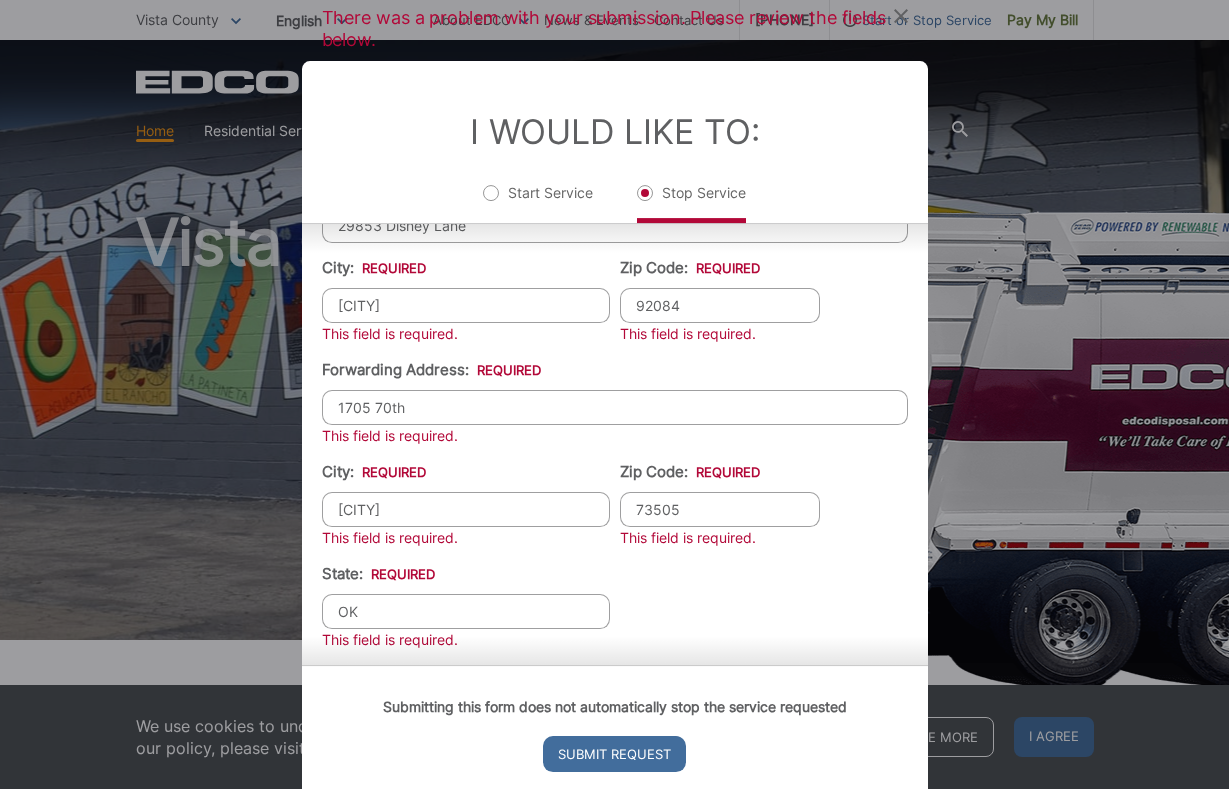 type on "OK" 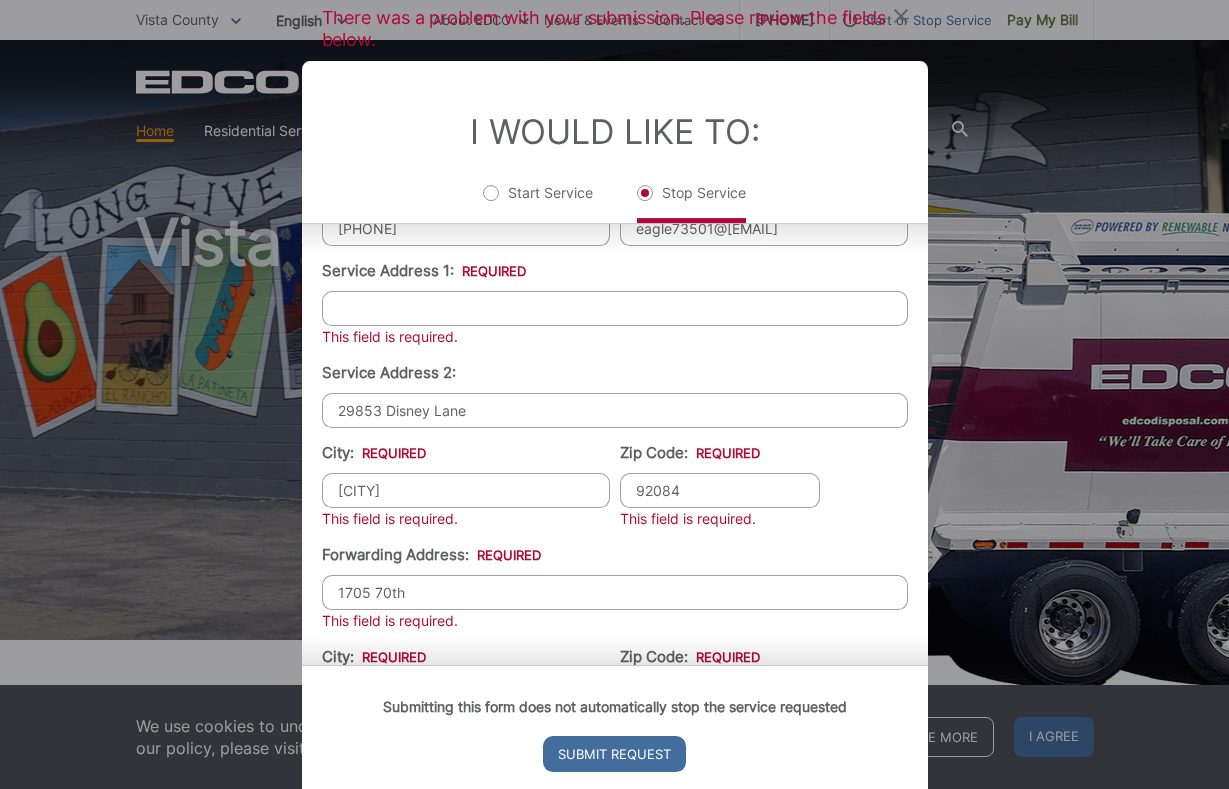 scroll, scrollTop: 727, scrollLeft: 0, axis: vertical 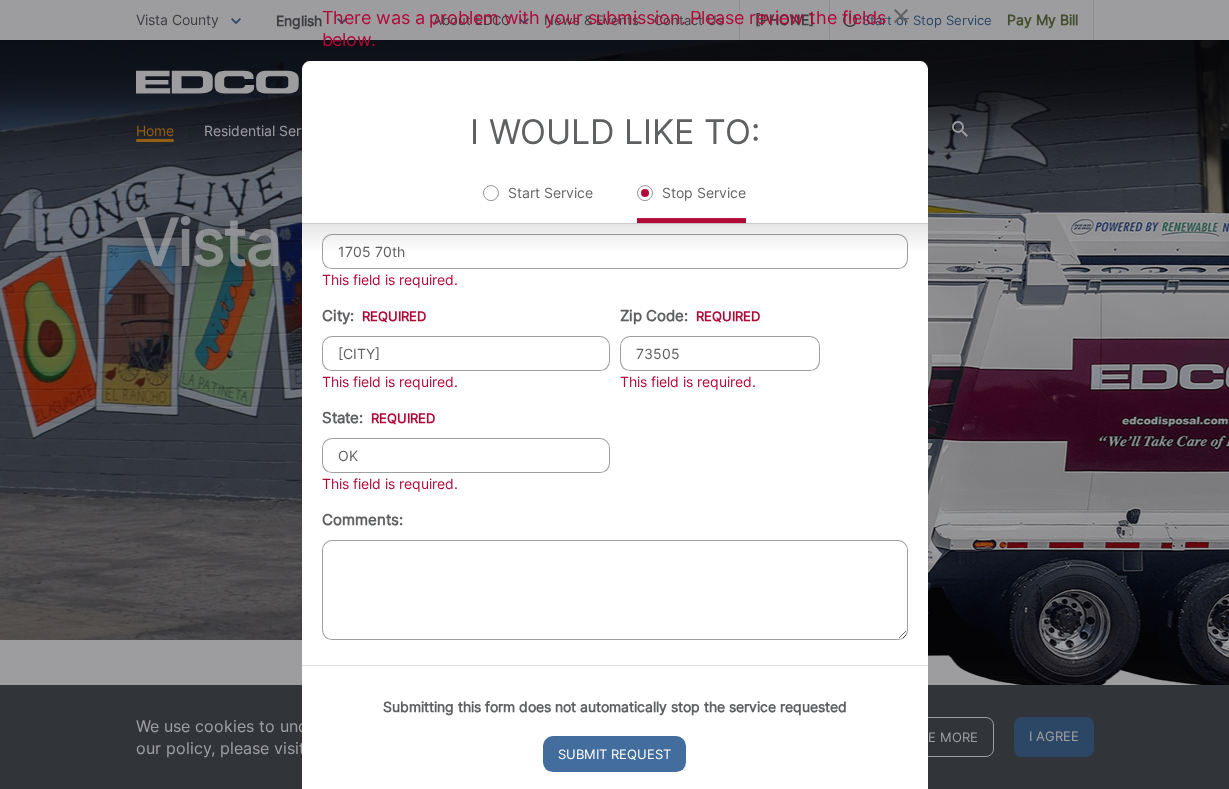 click on "I Would Like To:
Start Service
Stop Service" at bounding box center (615, 142) 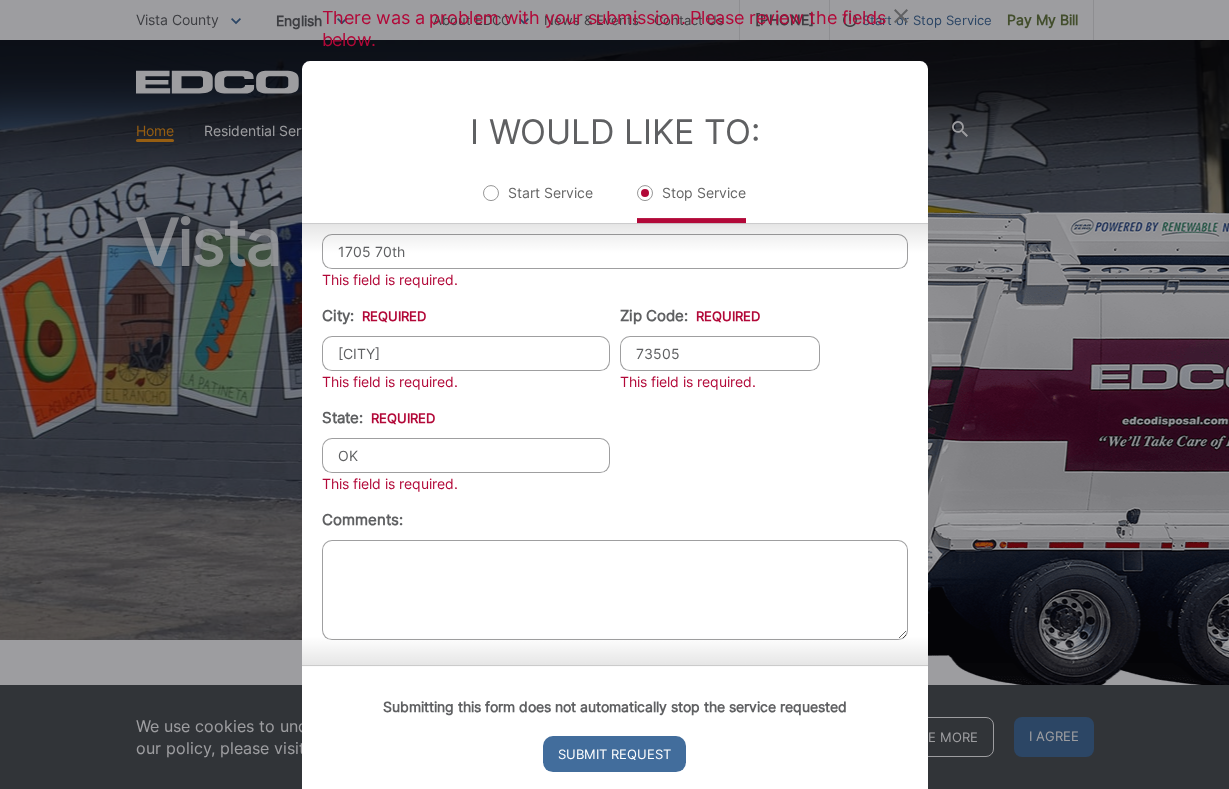 scroll, scrollTop: 727, scrollLeft: 0, axis: vertical 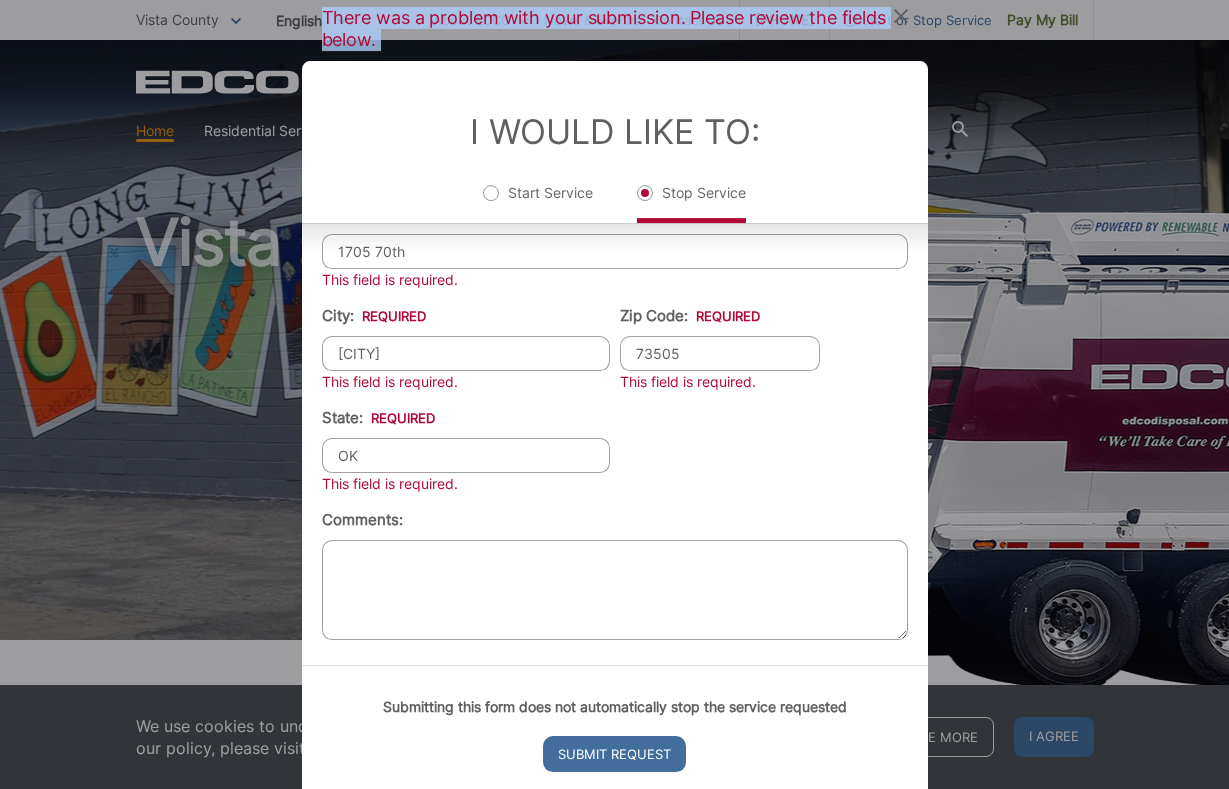 drag, startPoint x: 362, startPoint y: 78, endPoint x: 348, endPoint y: -7, distance: 86.145226 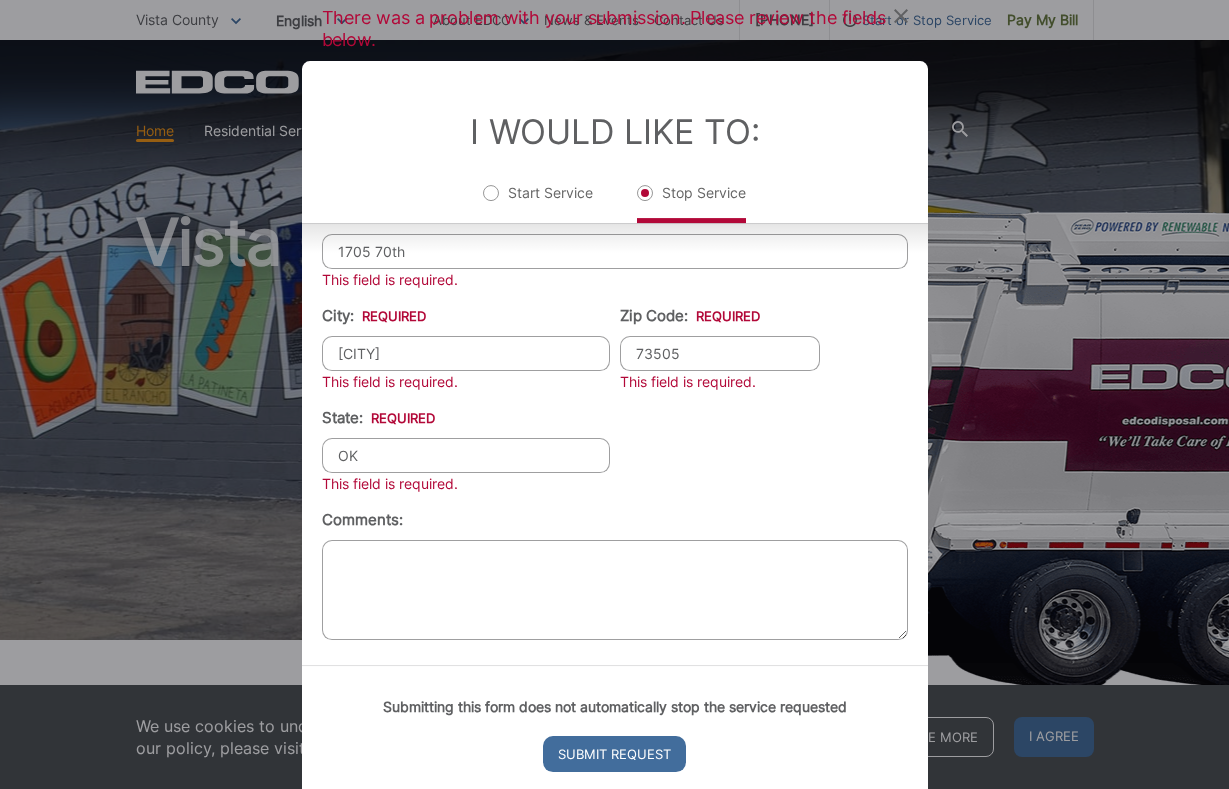 click on "There was a problem with your submission. Please review the fields below.
Entry Status None In Progress Completed None None In Progress Completed
I Would Like To:
Start Service
Stop Service
Please complete the form below, then follow the instructions that follow.
Your Location: * Select your location Alpine Bonita Bonsall Borrego Springs Boulevard Buena Park Campo Coronado Corporate Del Mar Descanso Dulzura City of El Cajon El Cajon County El Segundo Encinitas Escondido Escondido County Fallbrook Guatay Imperial Beach Jacumba Jamul Julian La Mesa City La Mesa County La Mirada La Palma Lakeside Lakewood Lemon Grove Lincoln Acres Long Beach National City Pala Pauma Valley Pine Valley Potrero Poway Rainbow Ramona Rancho Palos Verdes Rancho Santa Fe San Diego San Marcos San Marcos County Signal Hill Solana Beach Spring Valley Tecate Torrance Valley Center City of Vista Alpine *" at bounding box center [614, 394] 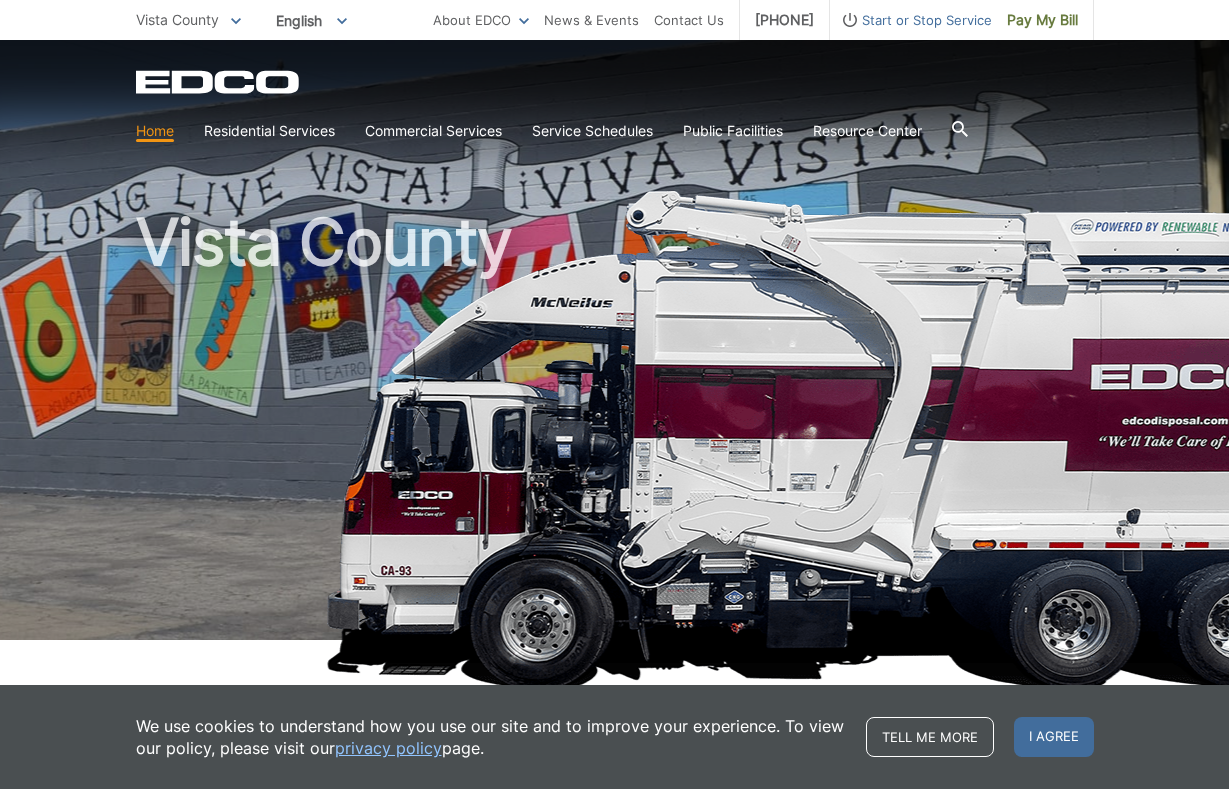 scroll, scrollTop: 570, scrollLeft: 0, axis: vertical 